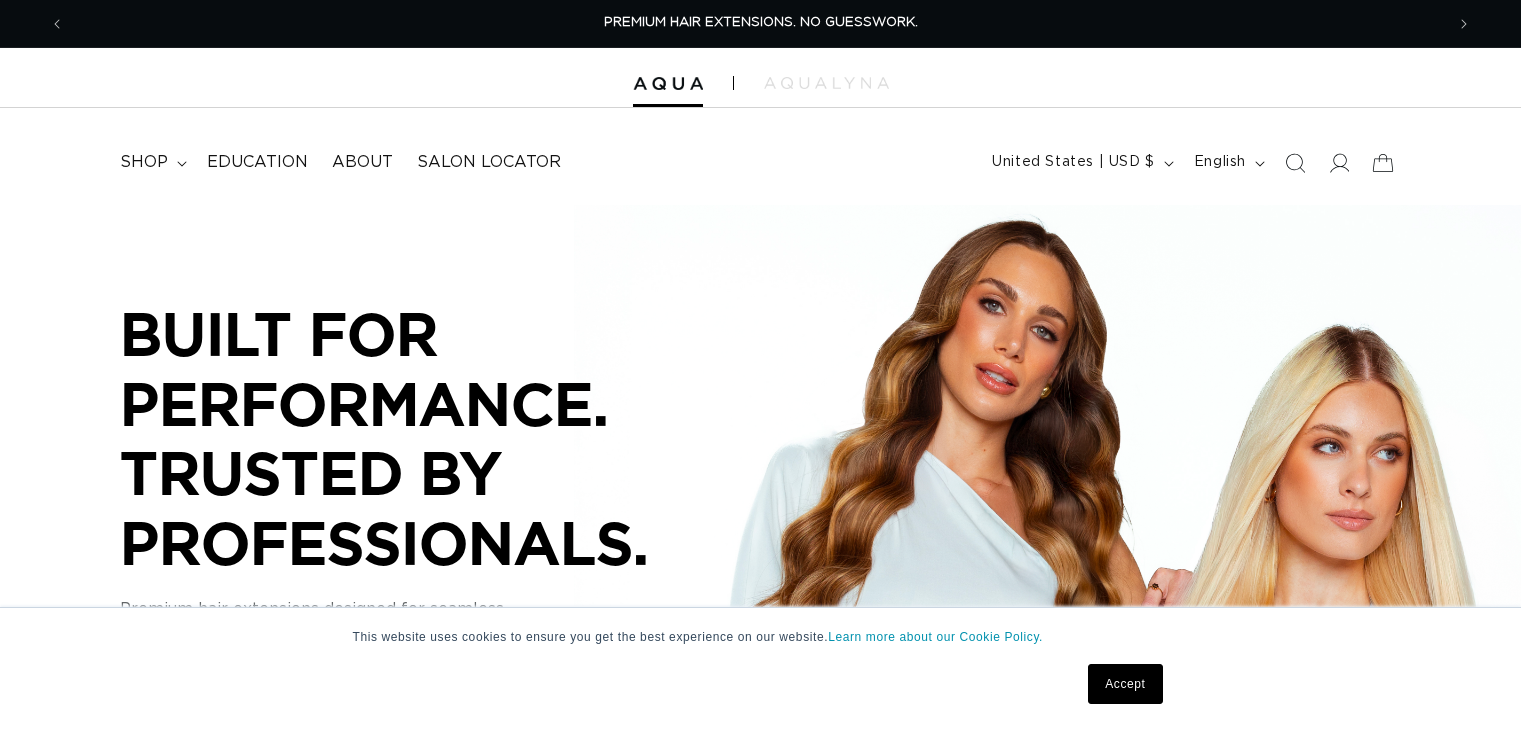 scroll, scrollTop: 0, scrollLeft: 0, axis: both 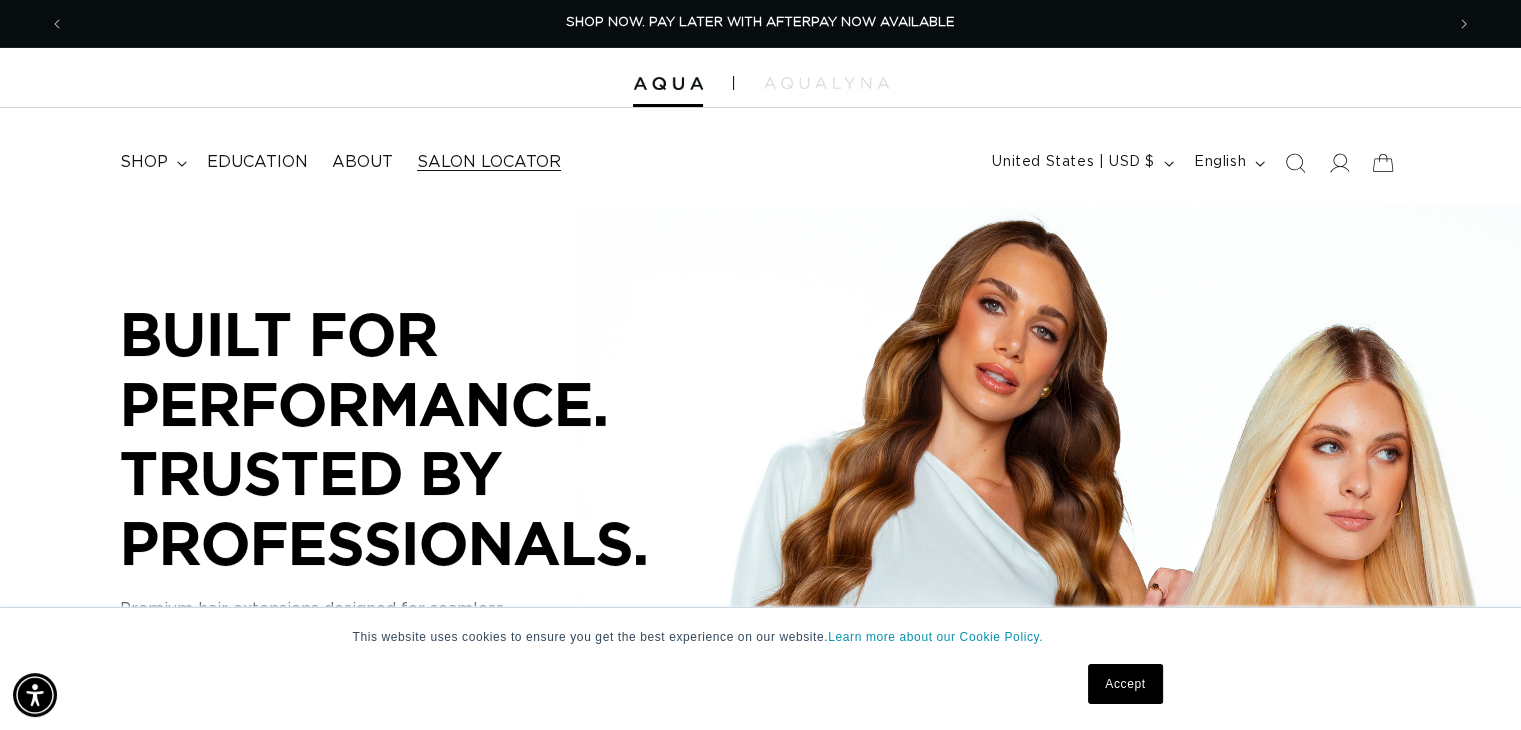 click on "Salon Locator" at bounding box center [489, 162] 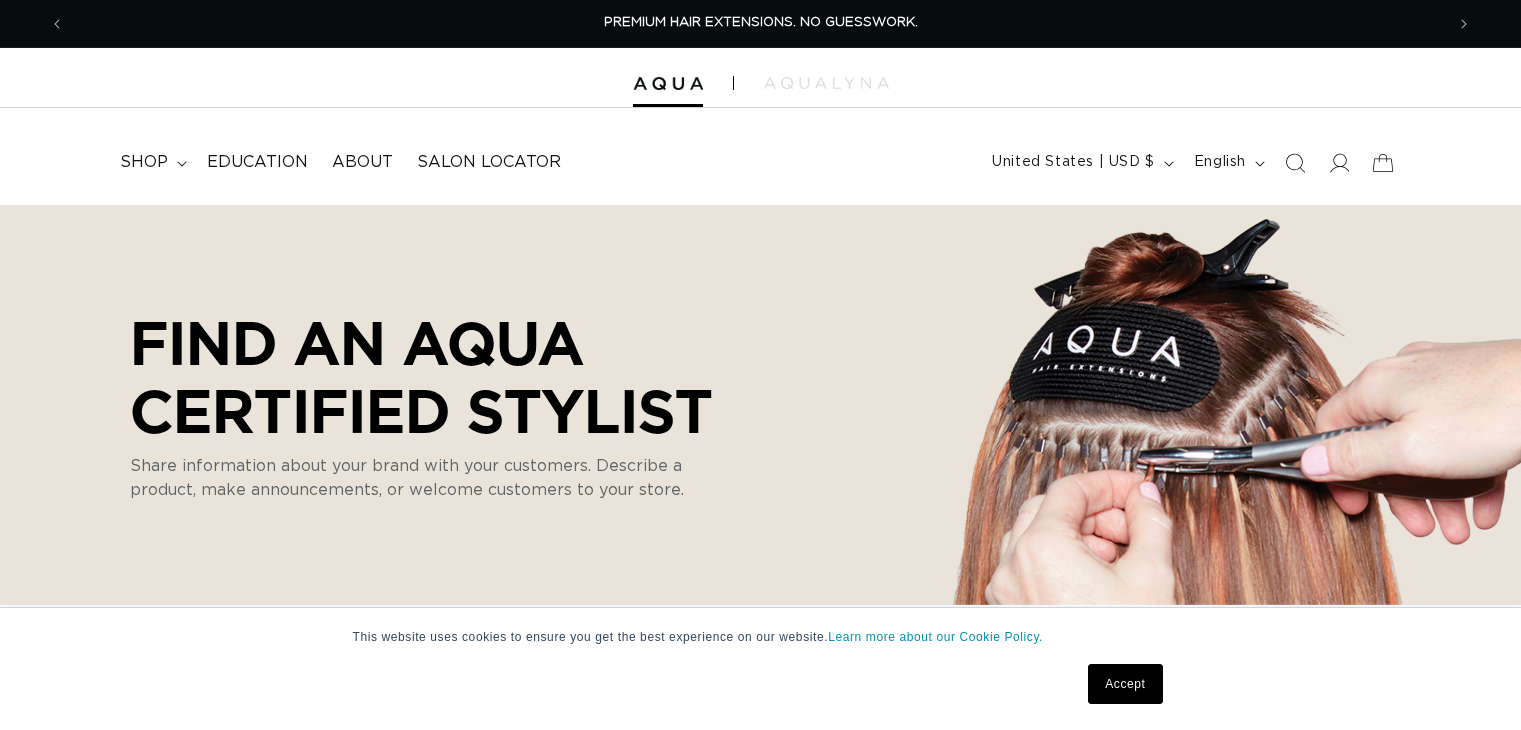 scroll, scrollTop: 0, scrollLeft: 0, axis: both 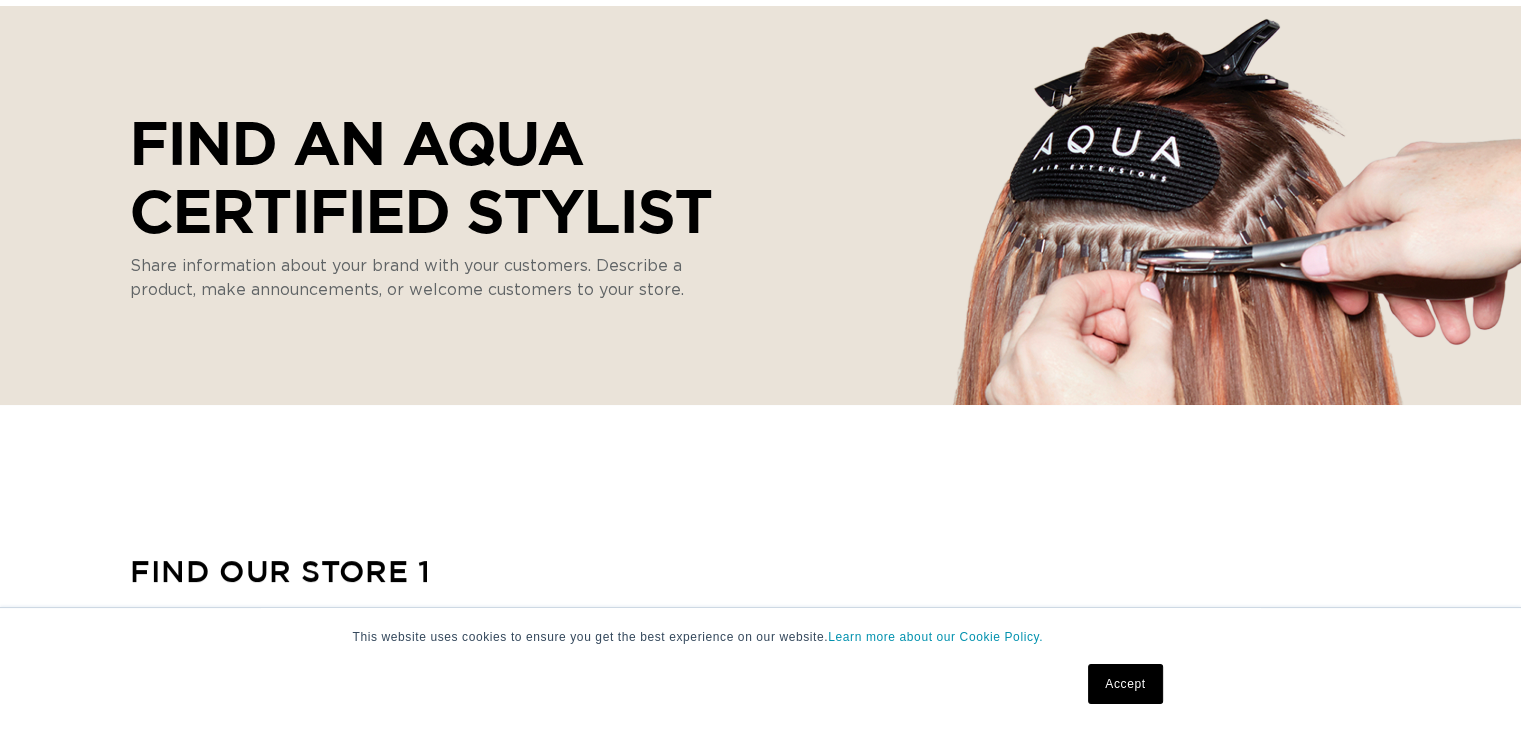 select on "m" 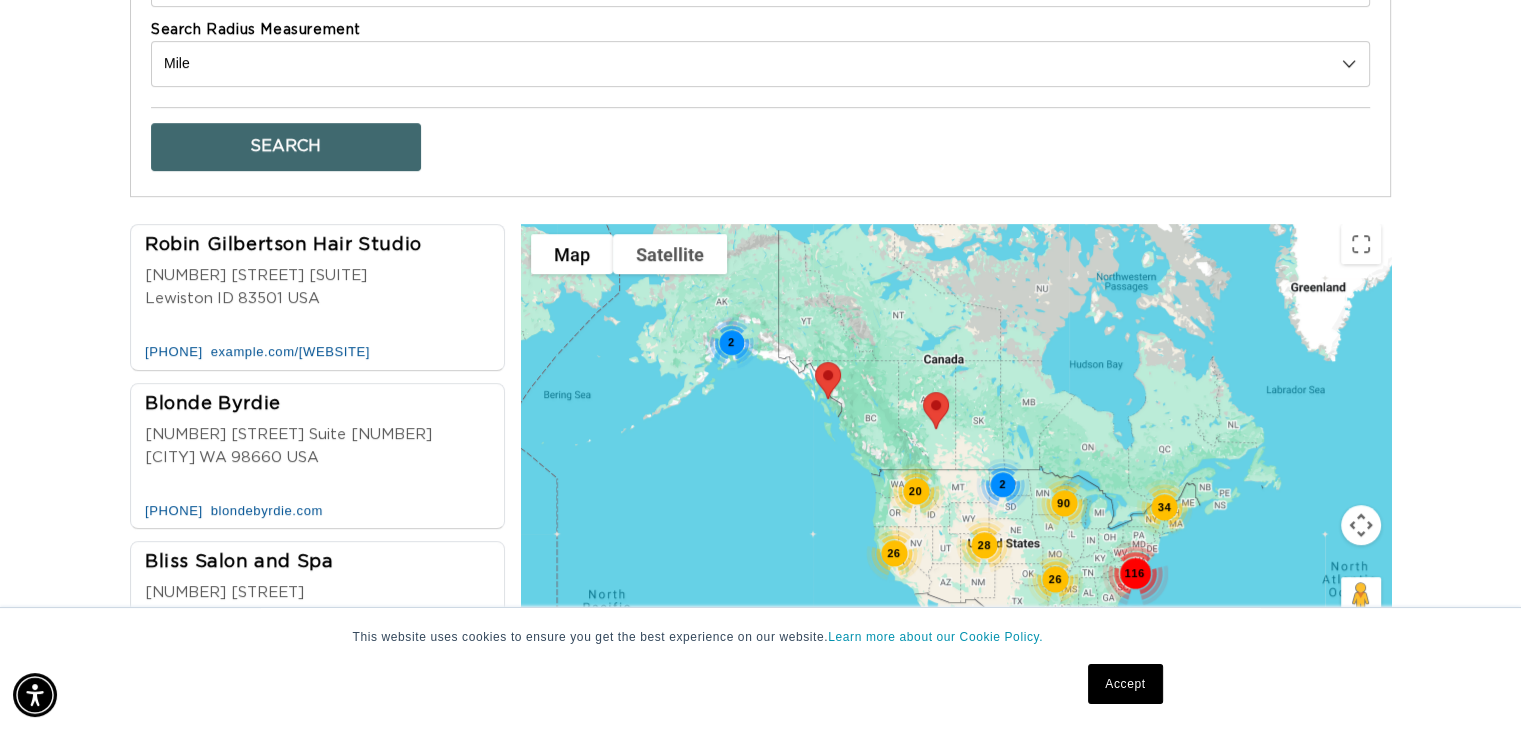 scroll, scrollTop: 1000, scrollLeft: 0, axis: vertical 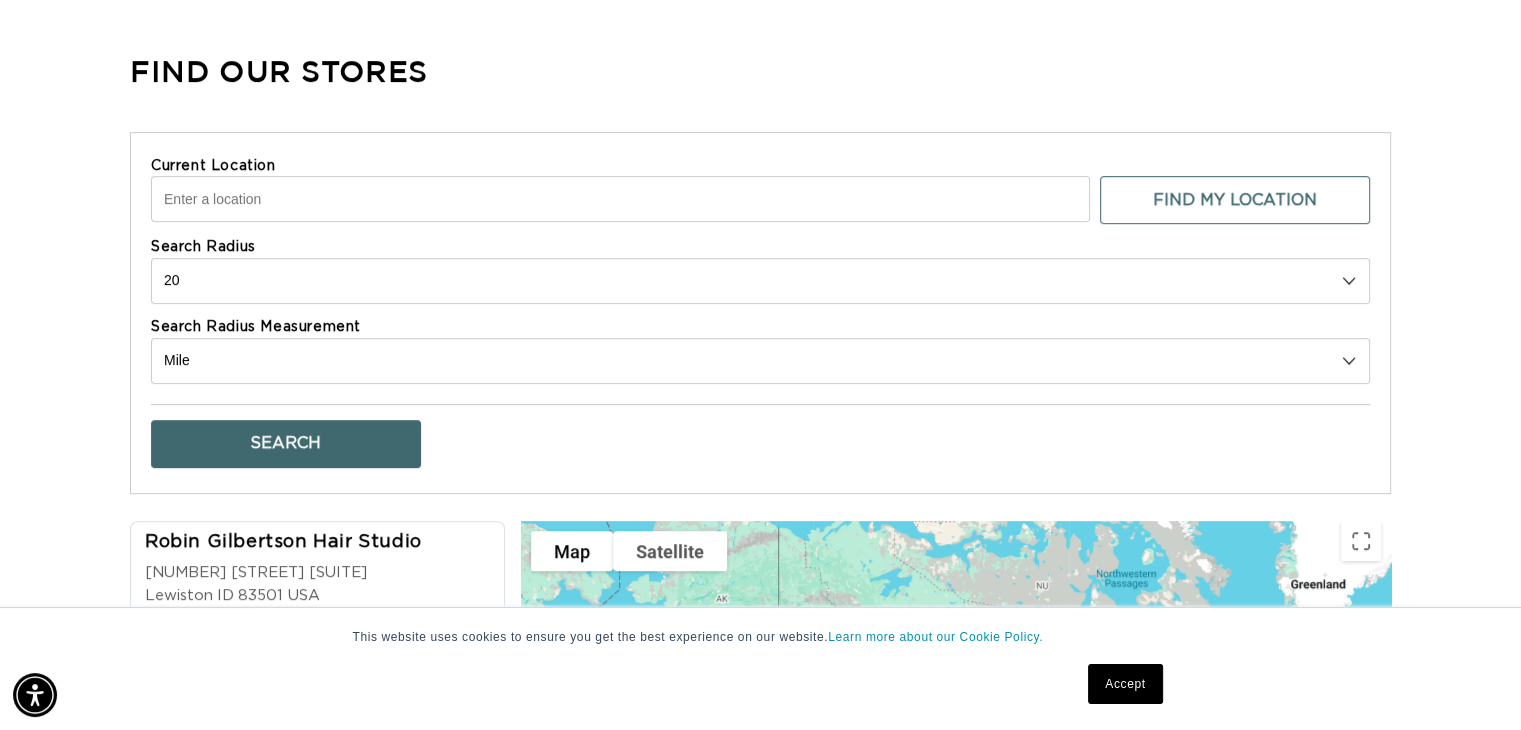 click on "Current Location" at bounding box center [620, 199] 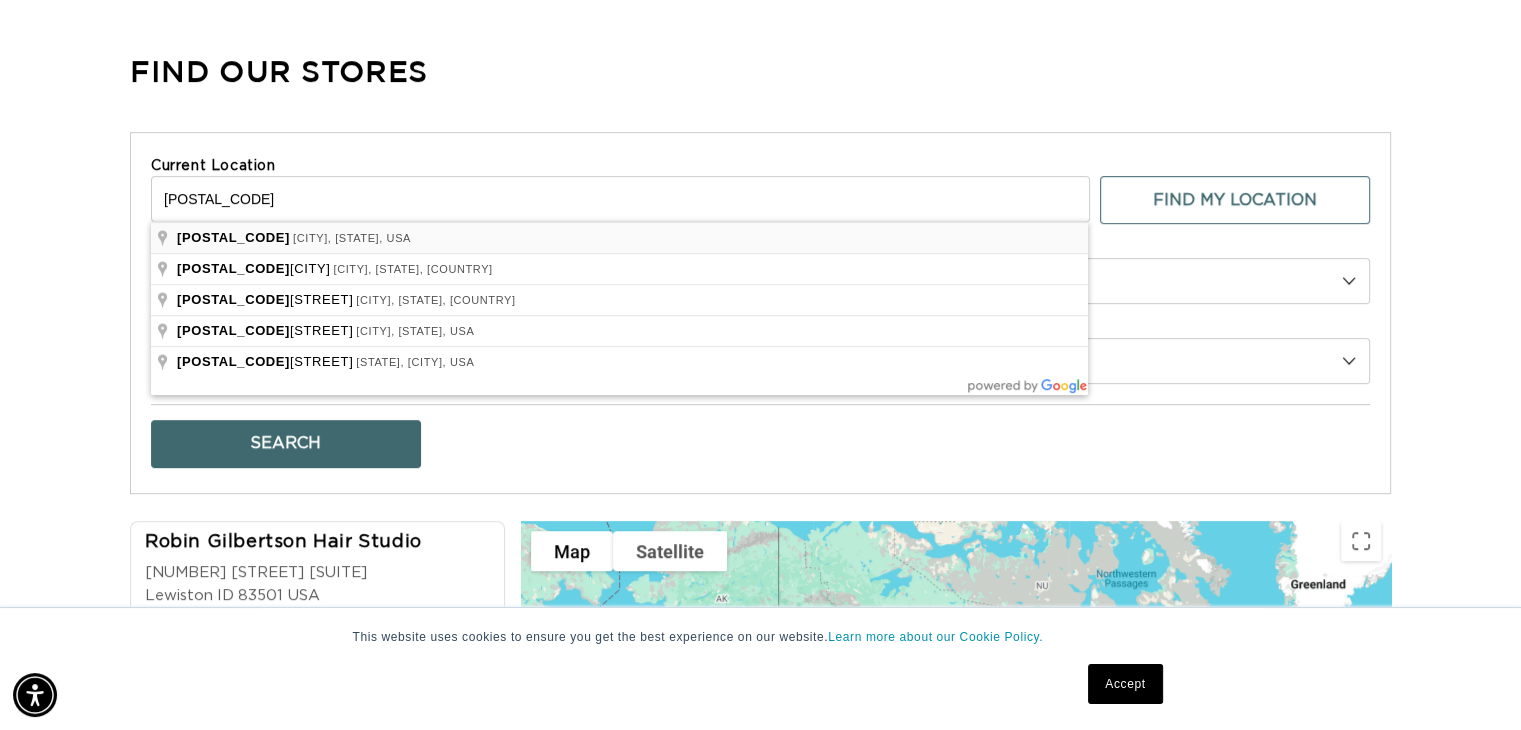type on "Mount Airy, NC 27030, USA" 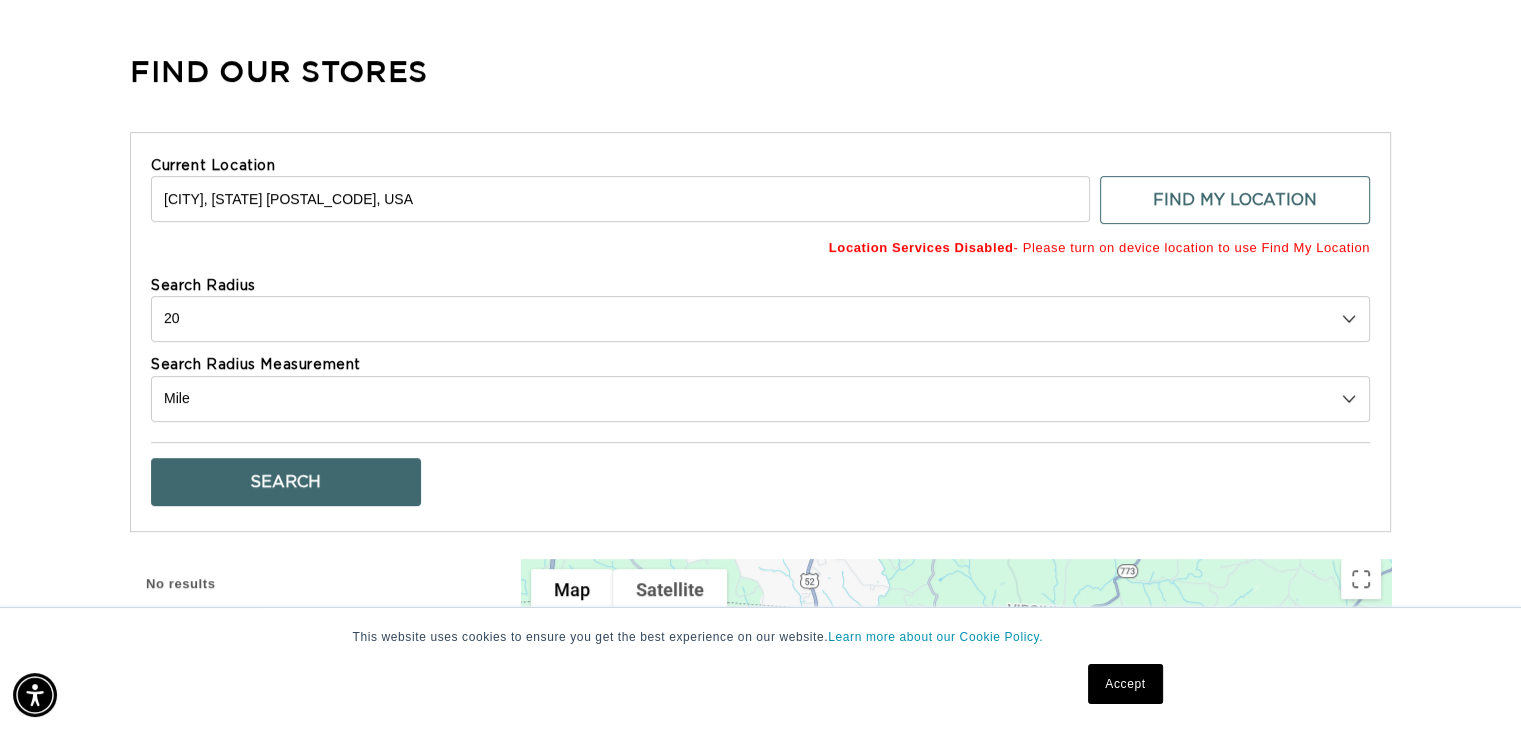 scroll, scrollTop: 0, scrollLeft: 1379, axis: horizontal 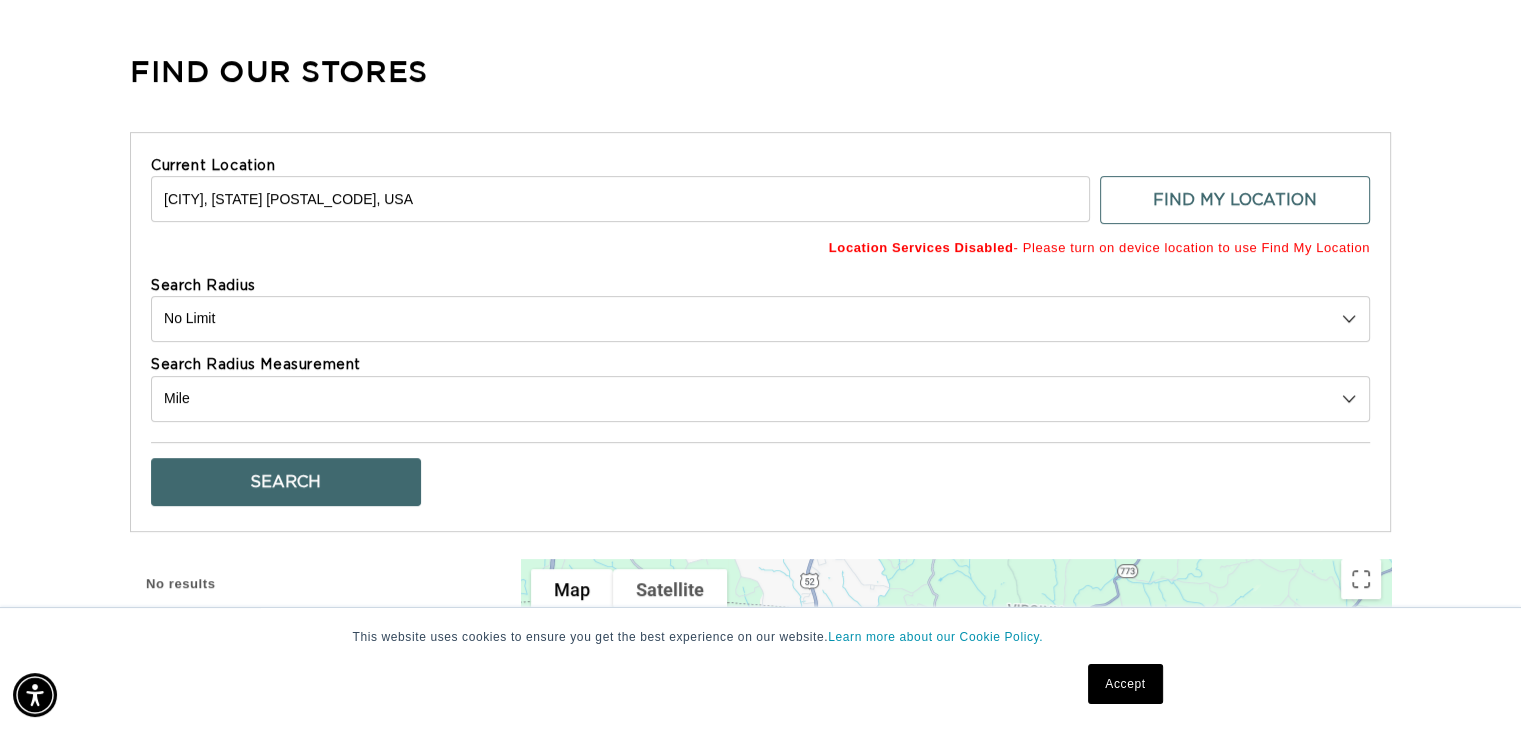 click on "10 20 30 40 No Limit" at bounding box center (760, 319) 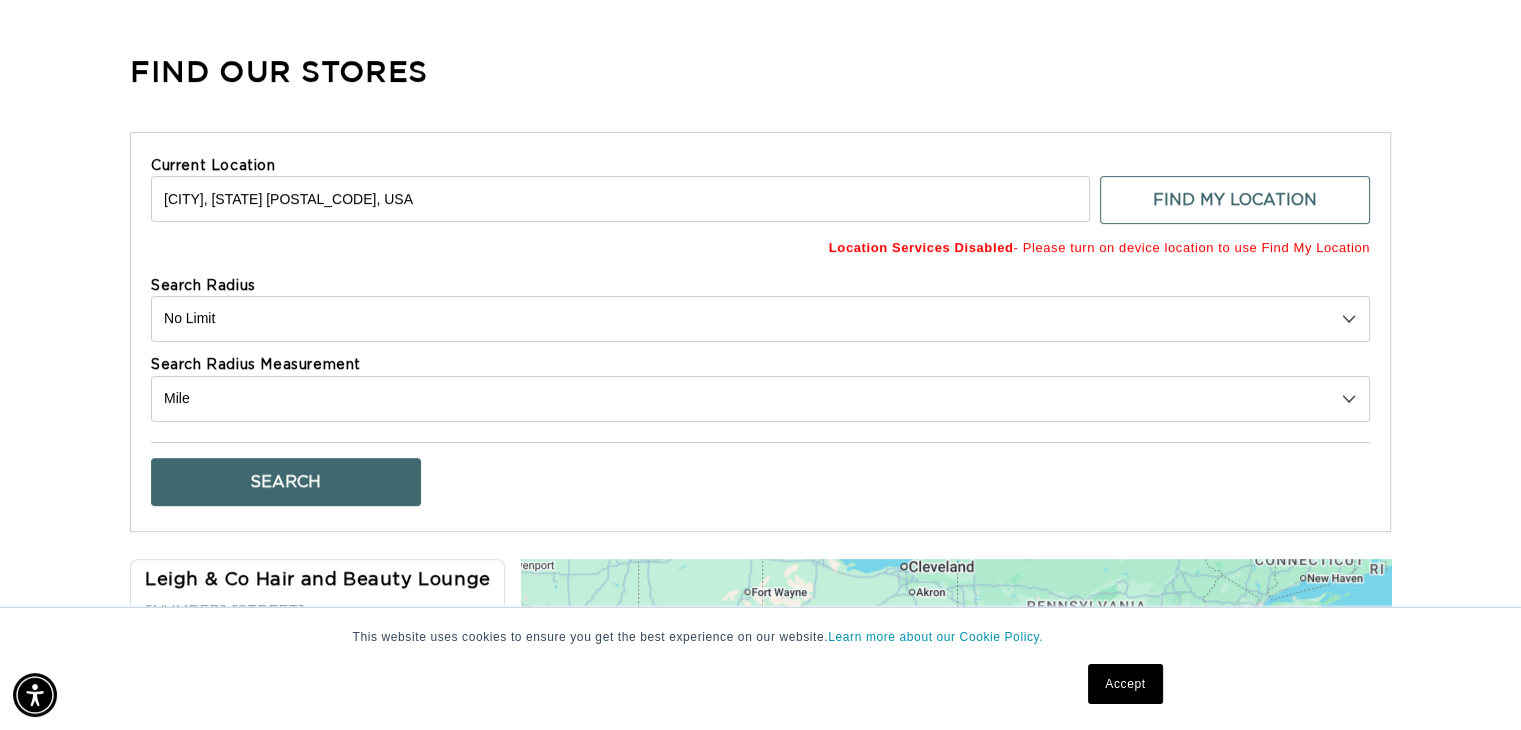 scroll, scrollTop: 0, scrollLeft: 2757, axis: horizontal 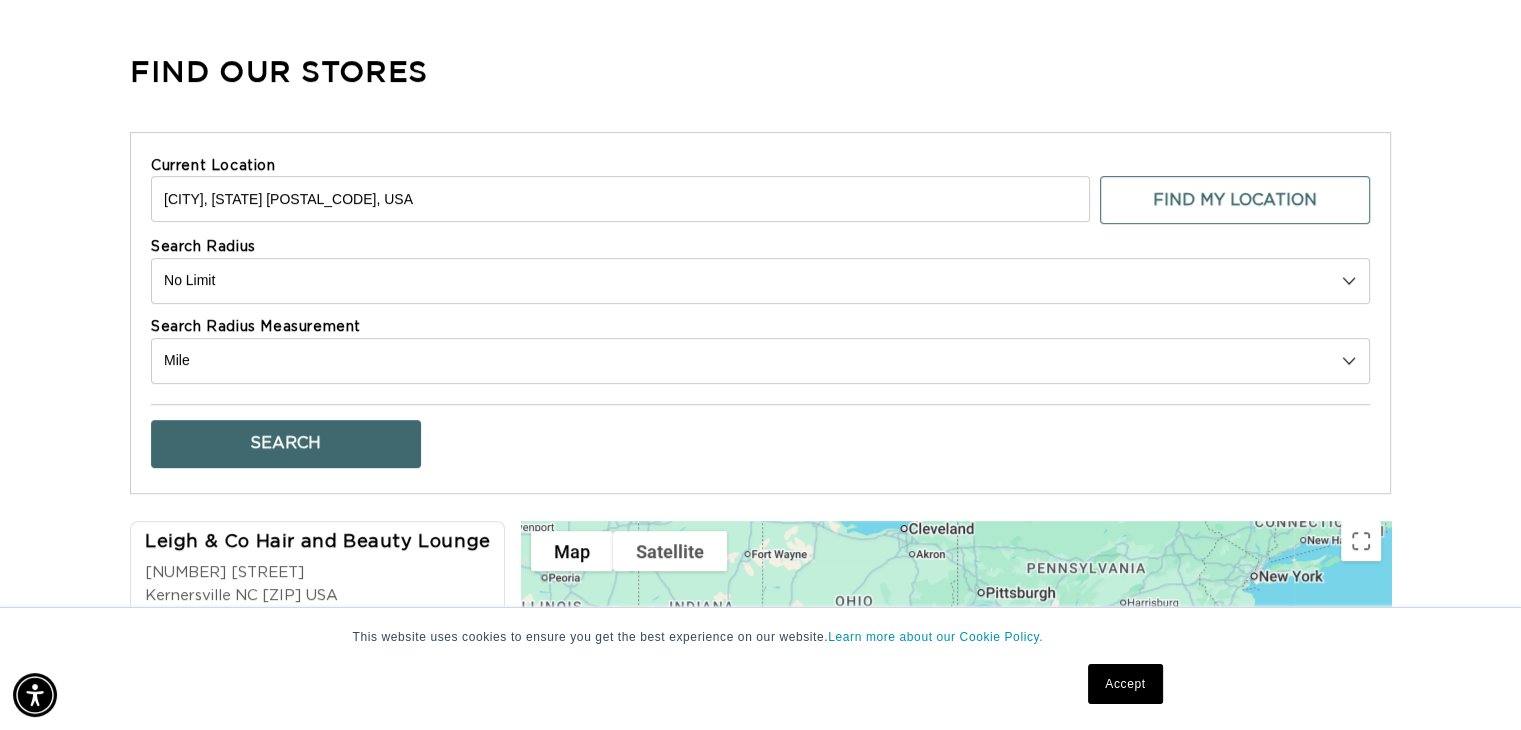 click on "Mount Airy, NC 27030, USA" at bounding box center [620, 199] 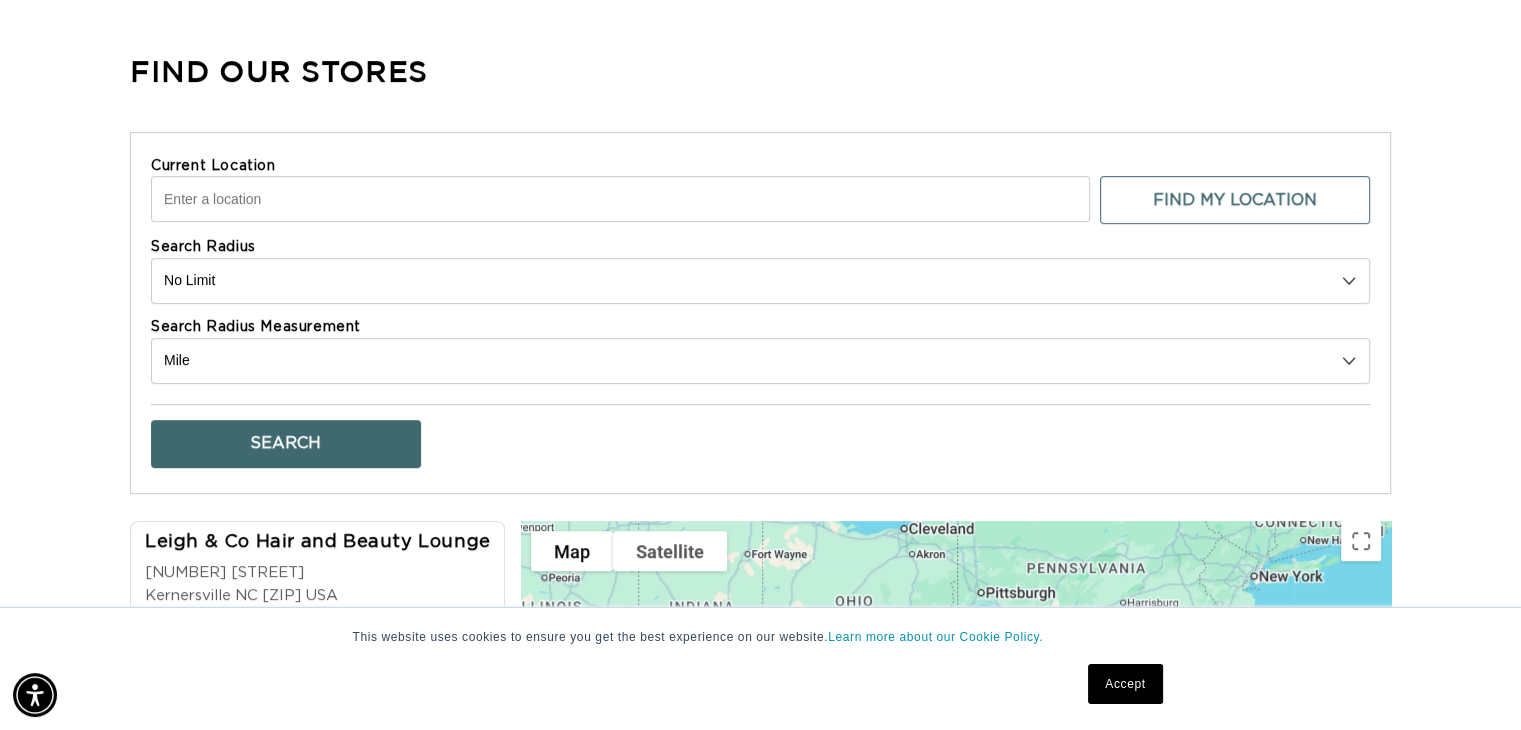 type on "," 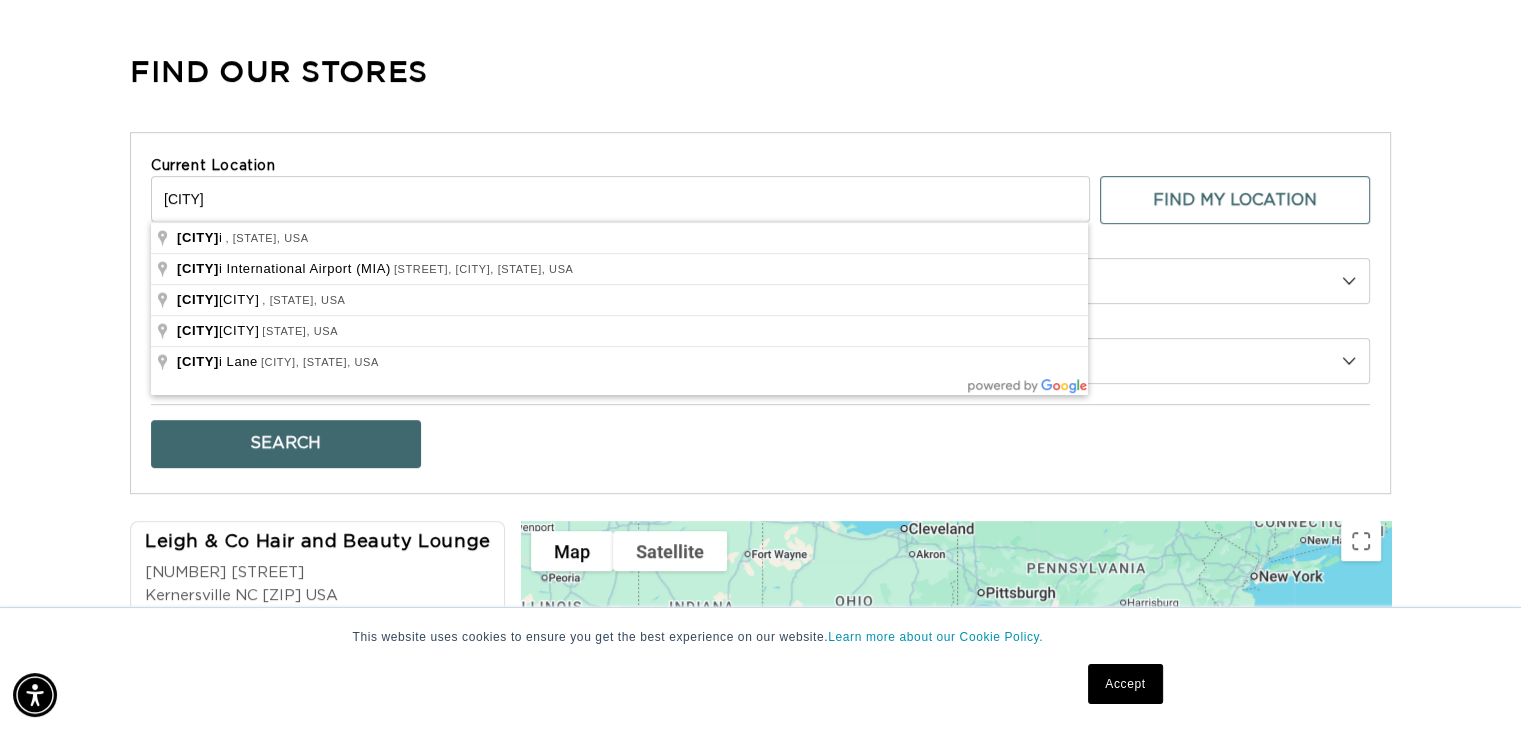 scroll, scrollTop: 0, scrollLeft: 2757, axis: horizontal 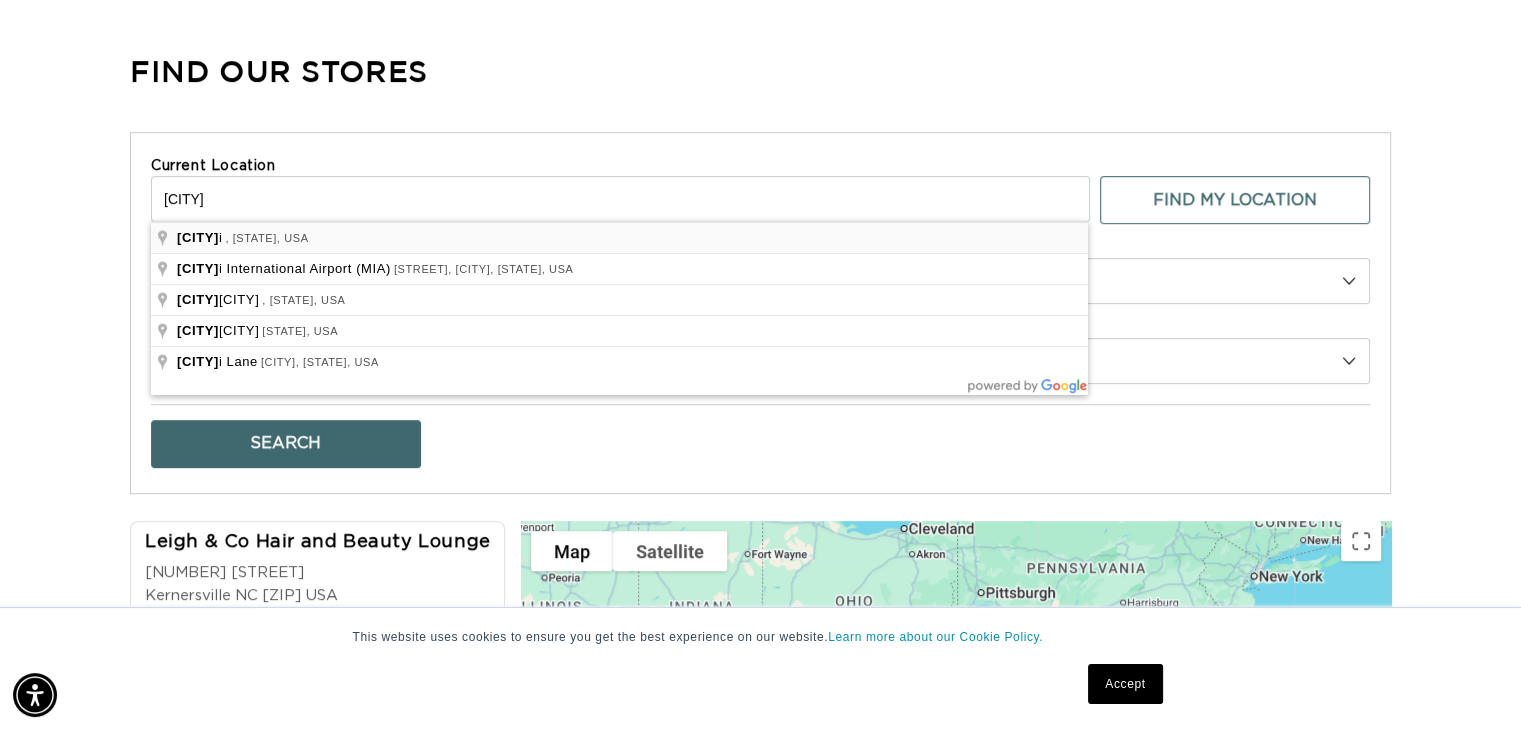 type on "Miami, FL, USA" 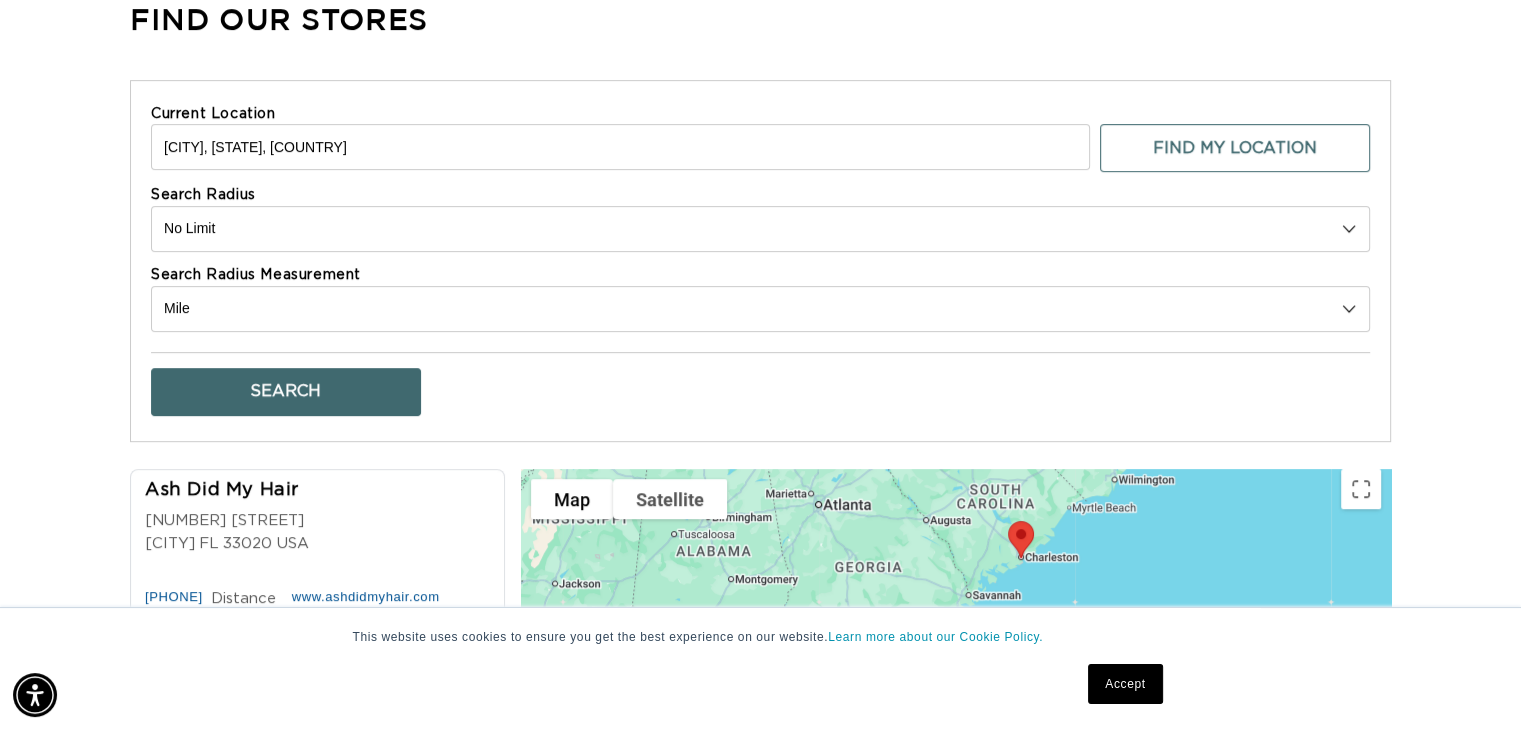 scroll, scrollTop: 800, scrollLeft: 0, axis: vertical 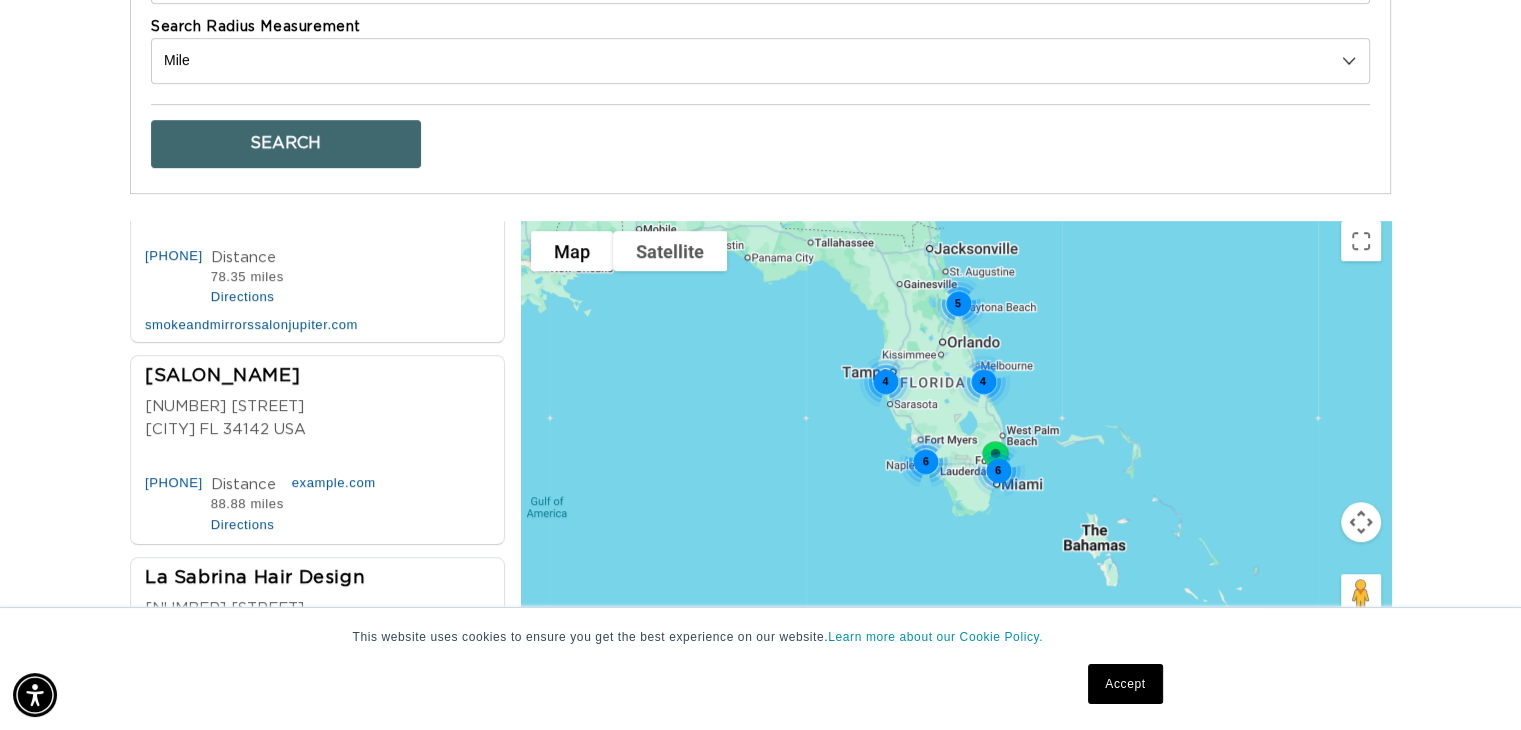 drag, startPoint x: 1135, startPoint y: 487, endPoint x: 1117, endPoint y: 298, distance: 189.85521 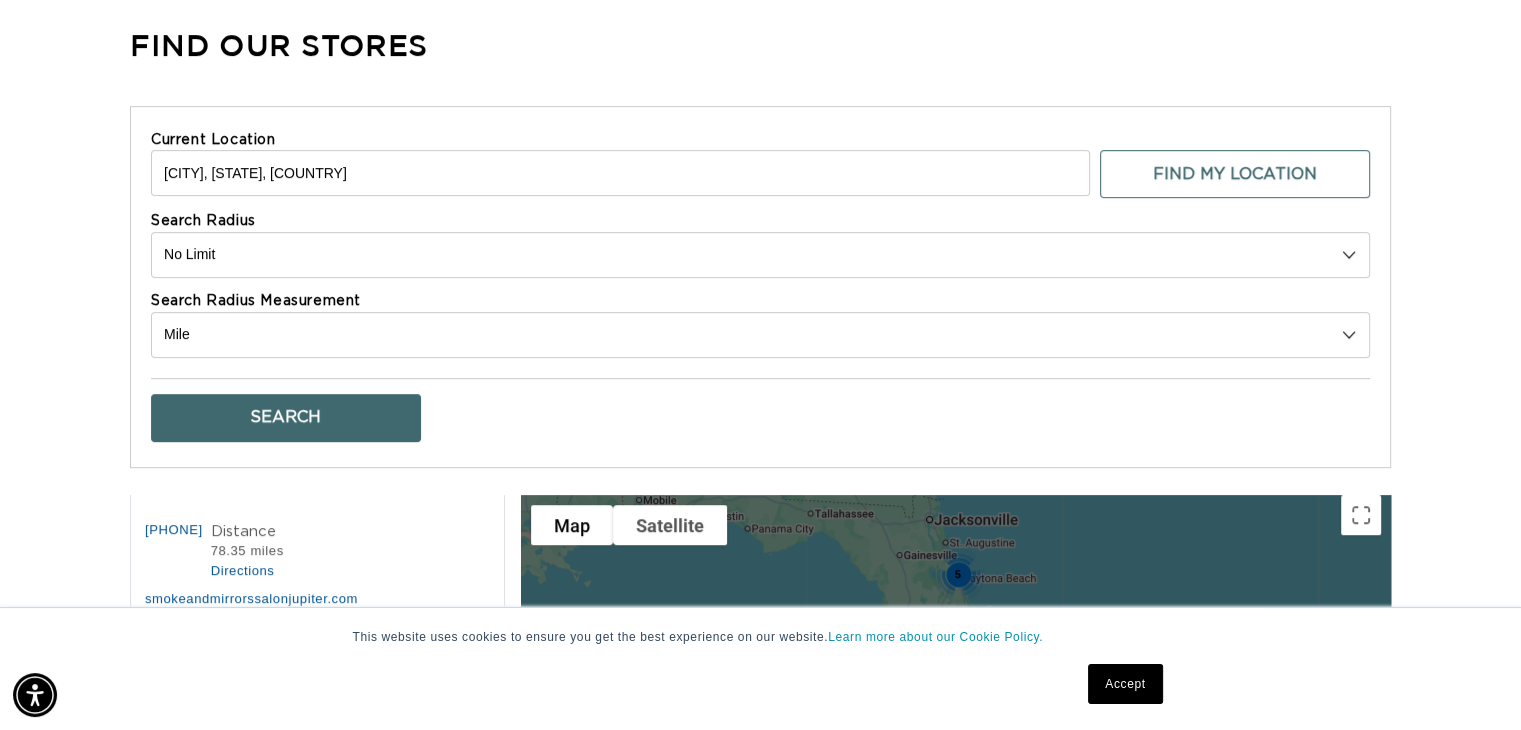 scroll 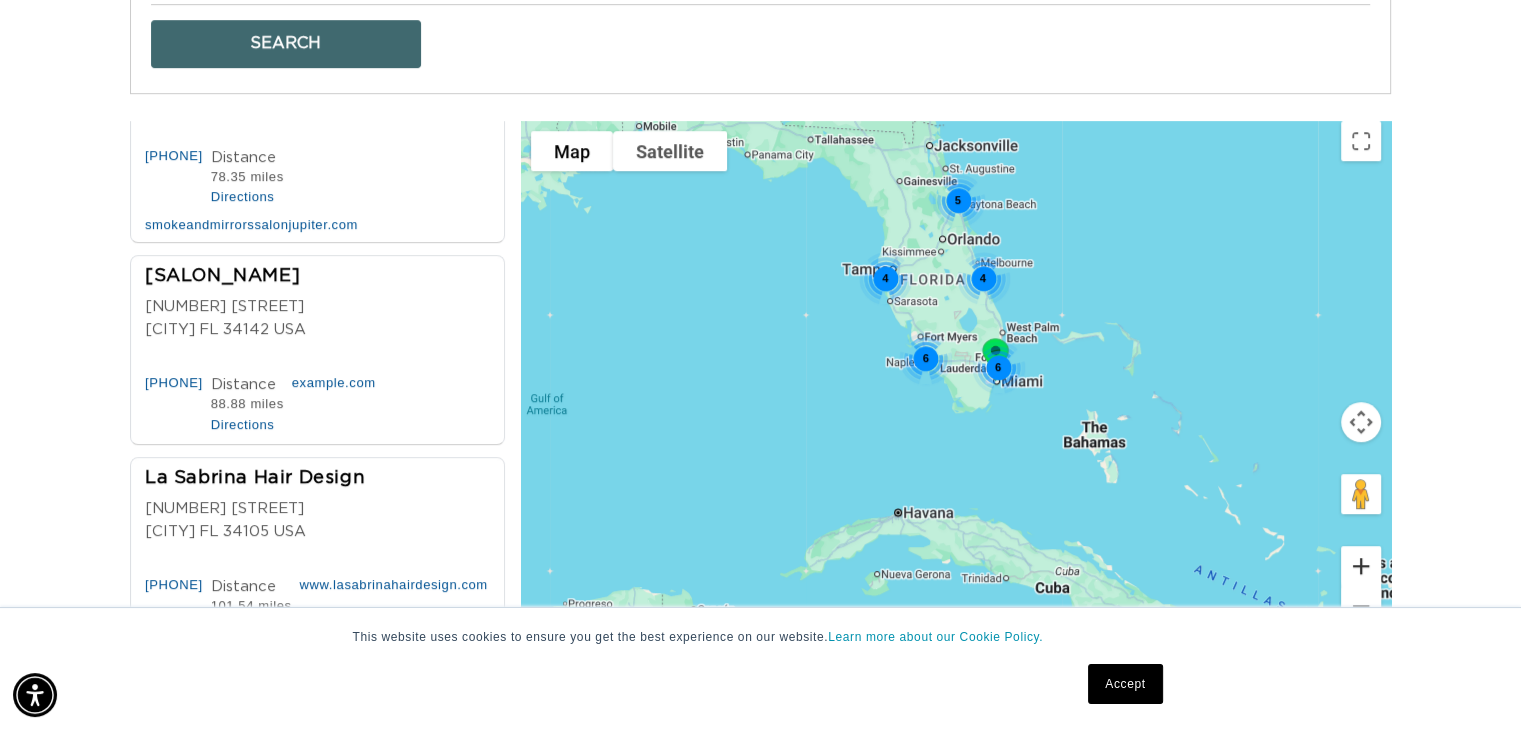 drag, startPoint x: 1371, startPoint y: 557, endPoint x: 1352, endPoint y: 557, distance: 19 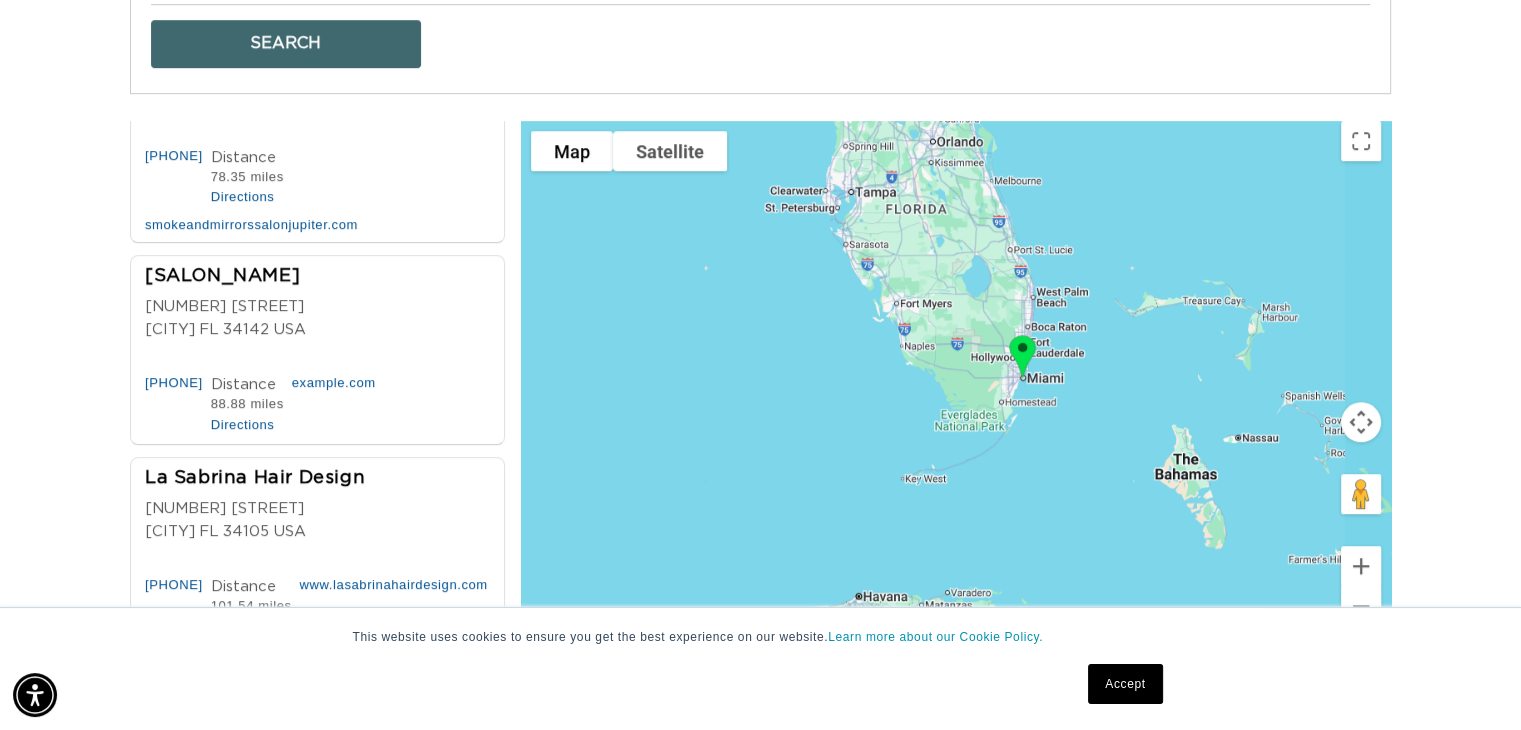 click at bounding box center [956, 386] 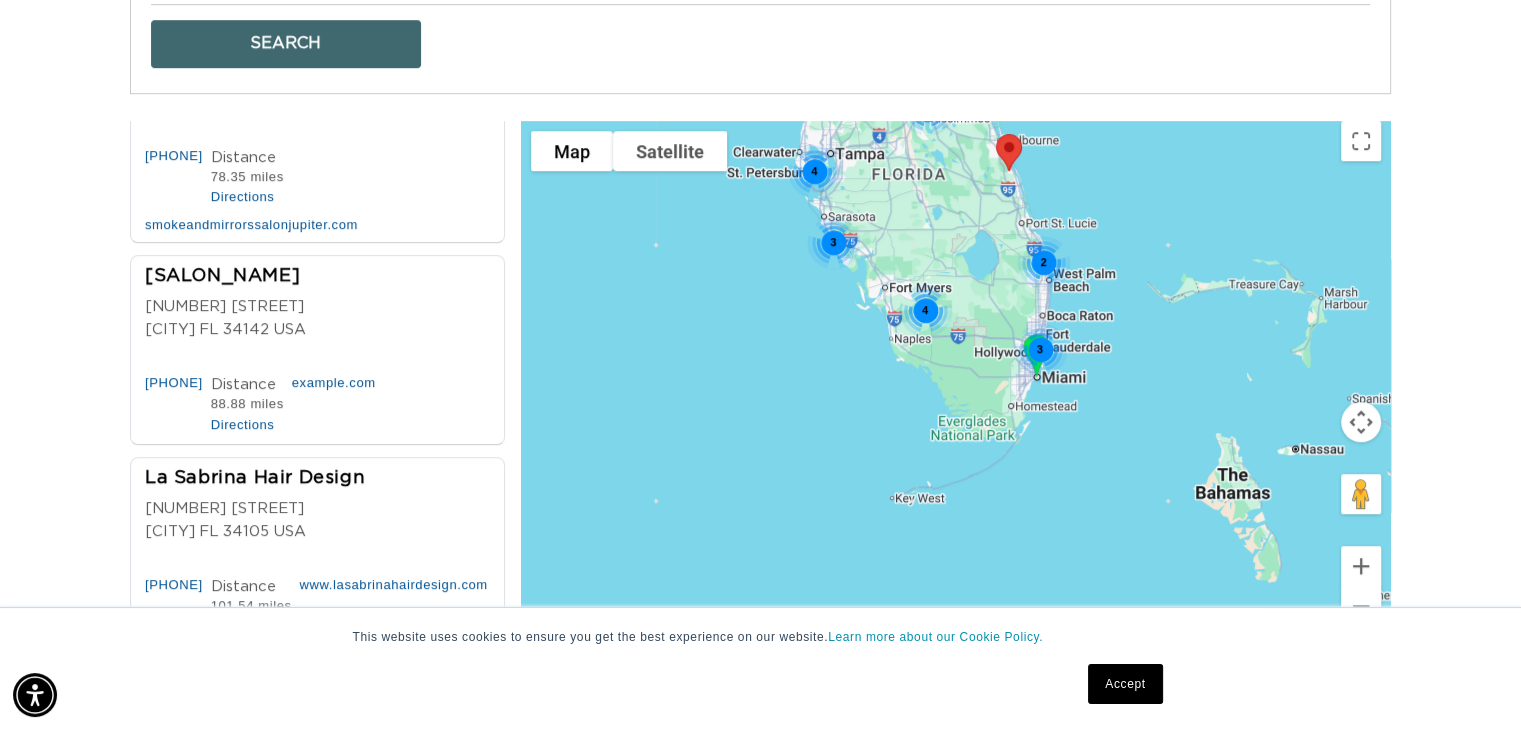 click on "3 2 4 3 3 4" at bounding box center [956, 386] 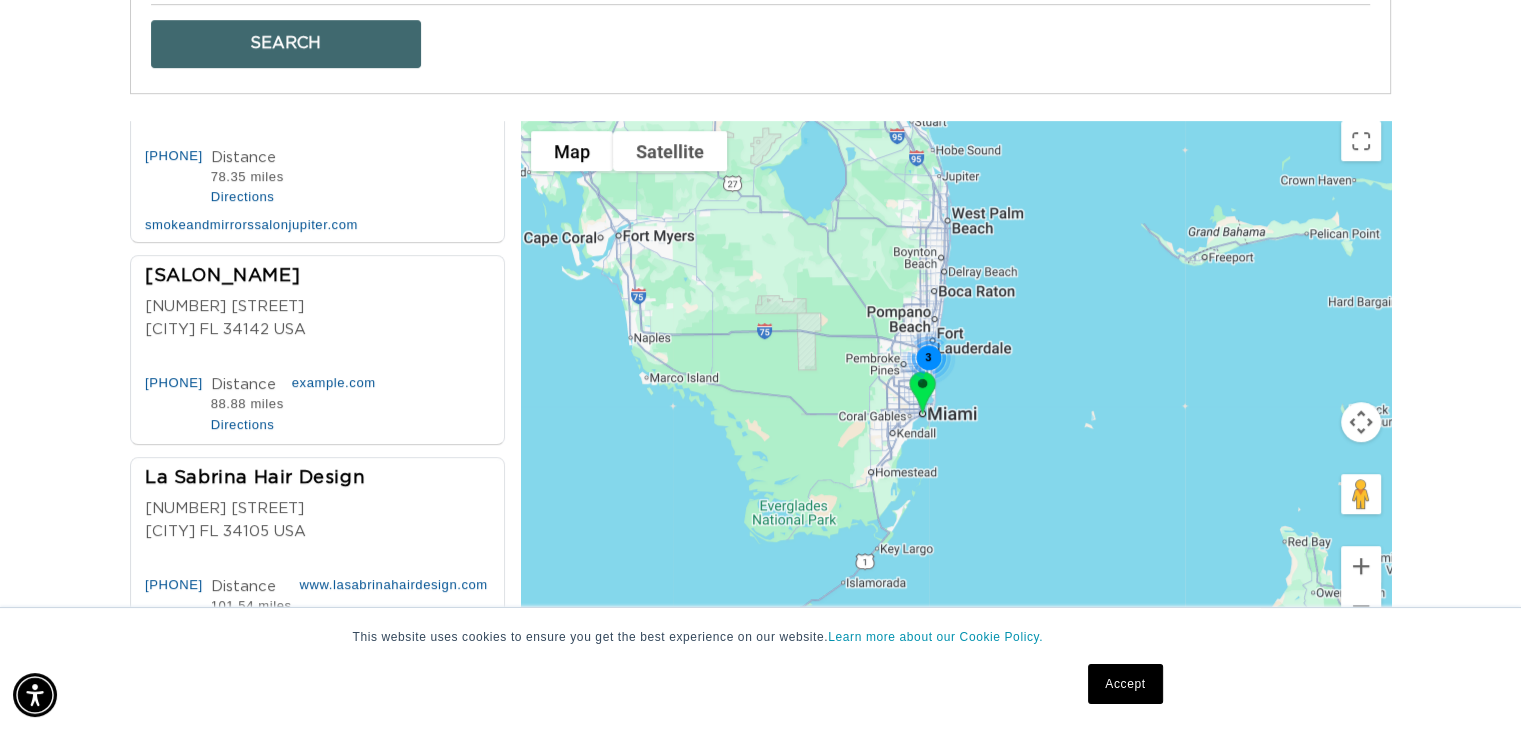 drag, startPoint x: 788, startPoint y: 335, endPoint x: 928, endPoint y: 492, distance: 210.35446 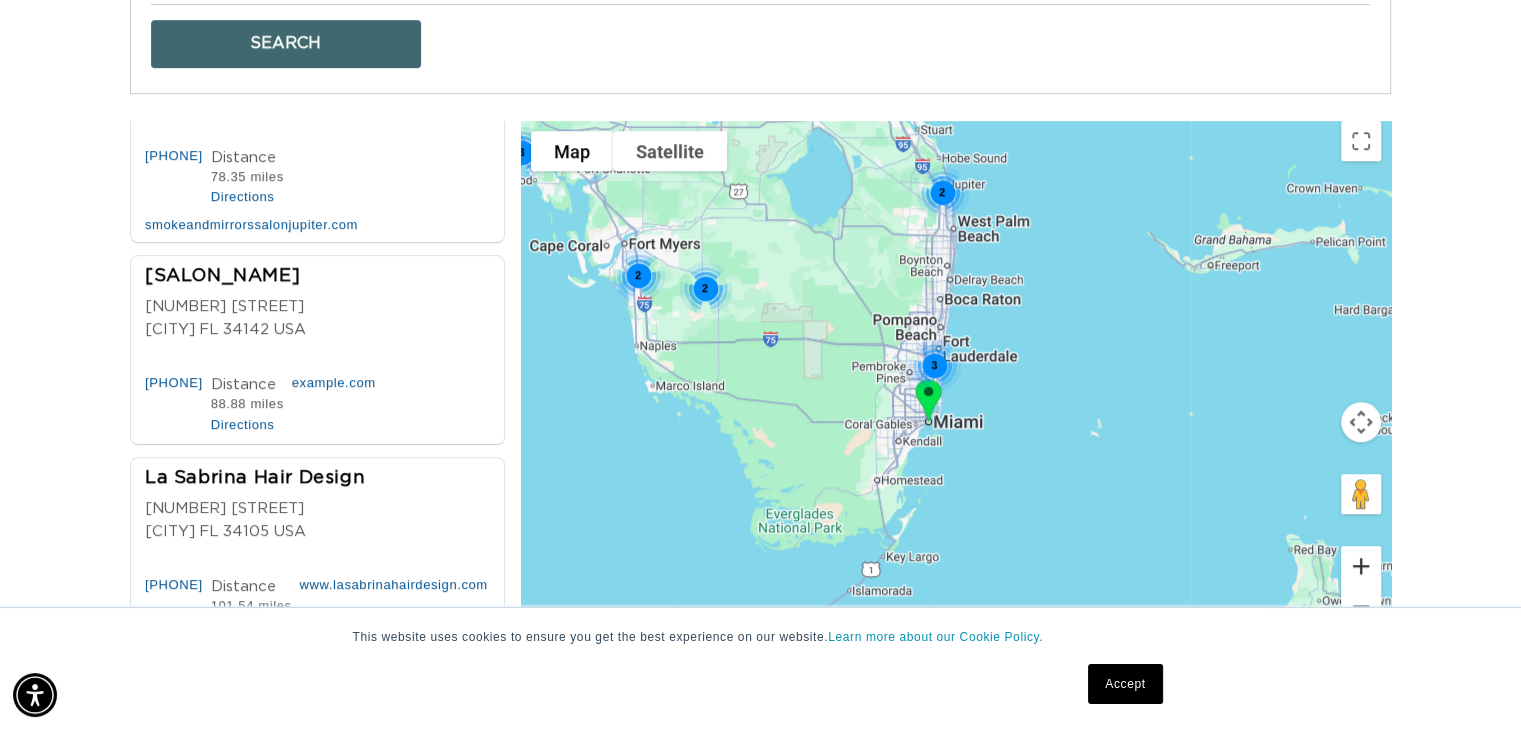 click at bounding box center [1361, 566] 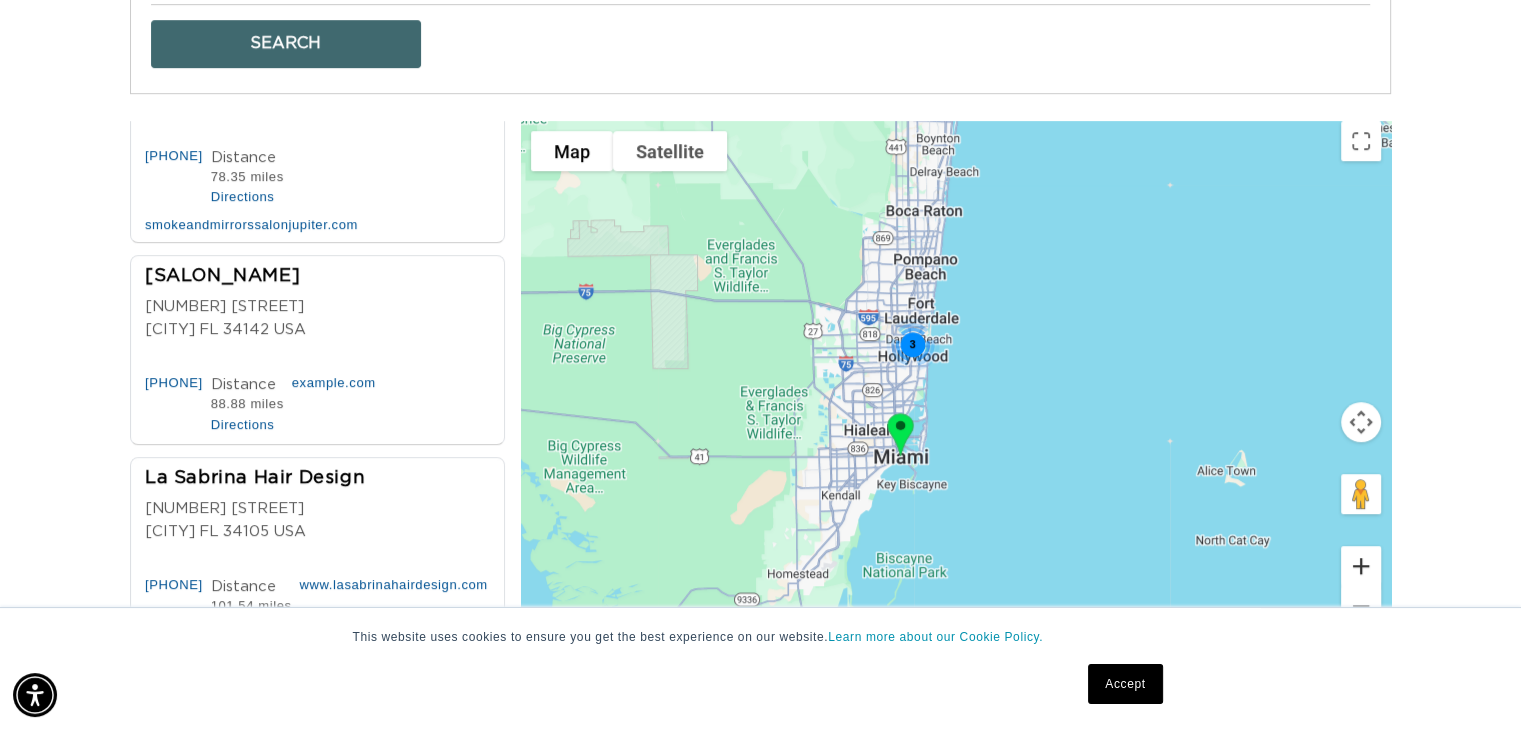 click at bounding box center [1361, 566] 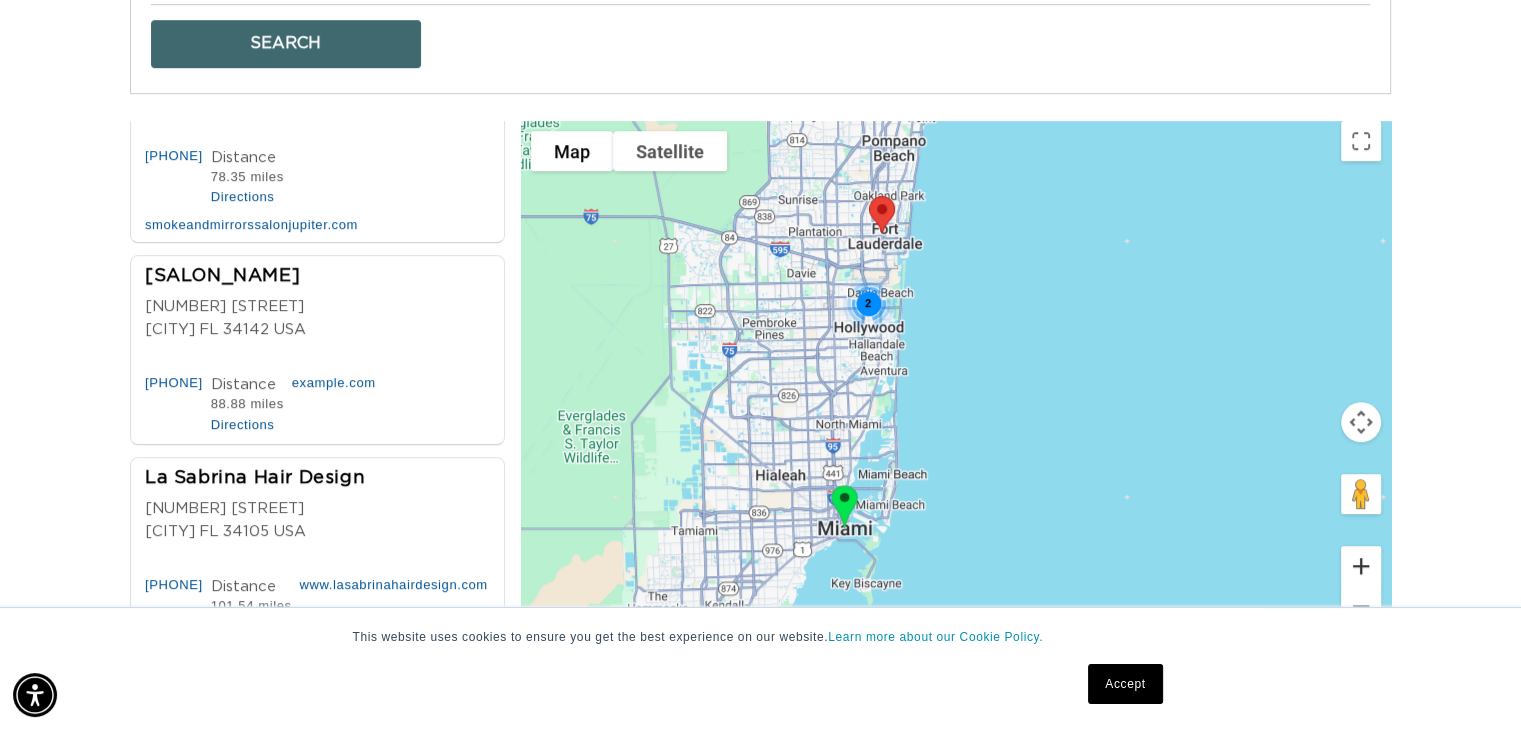 click at bounding box center [1361, 566] 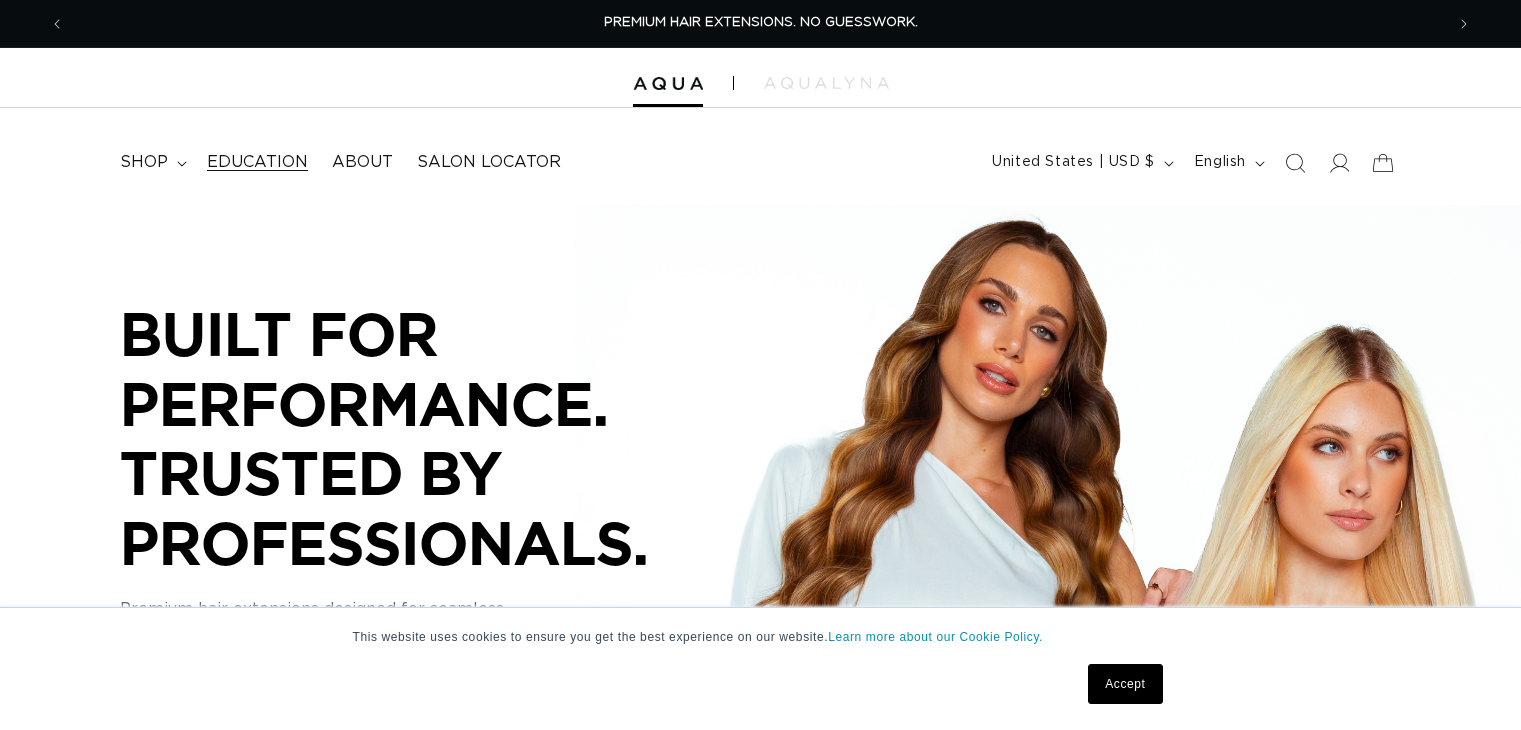 scroll, scrollTop: 0, scrollLeft: 0, axis: both 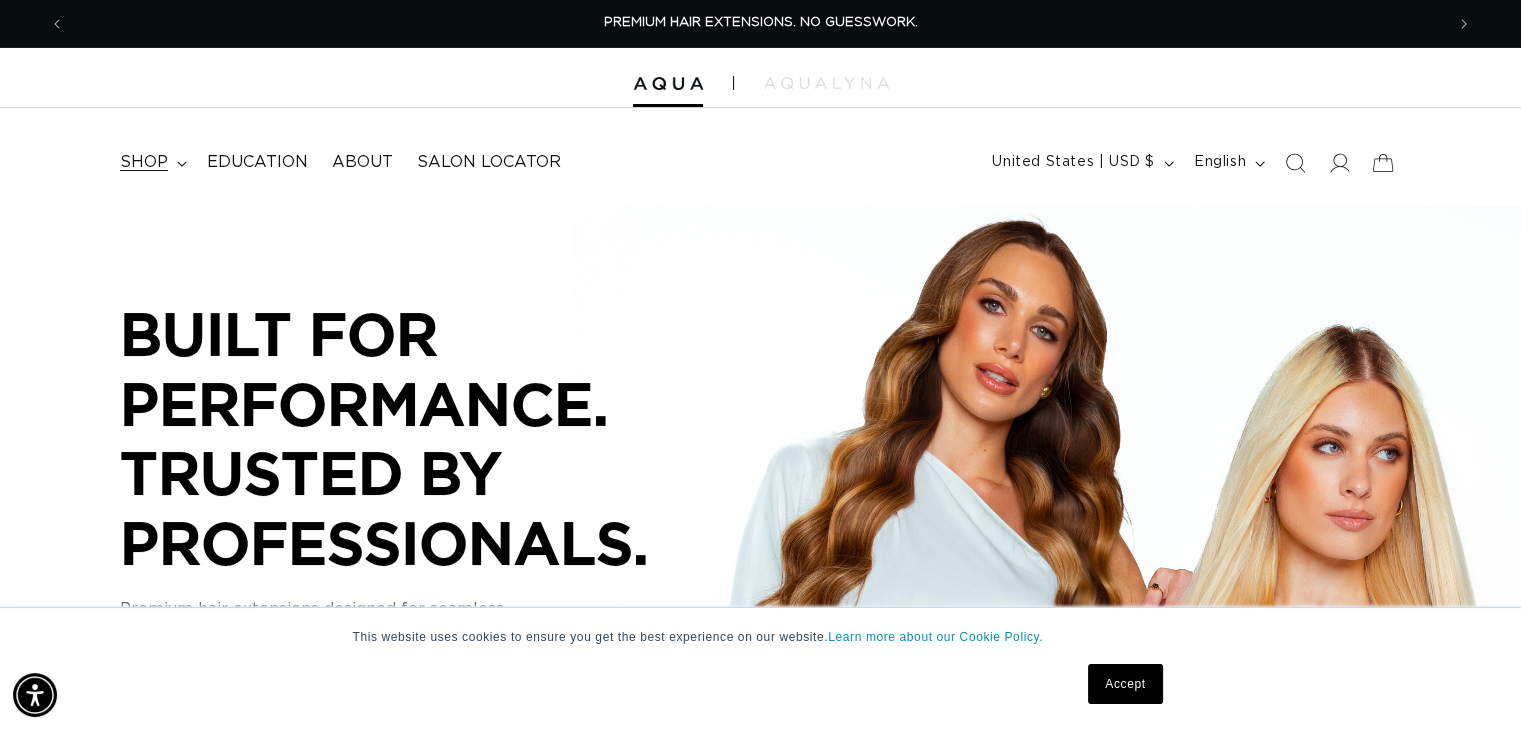 click 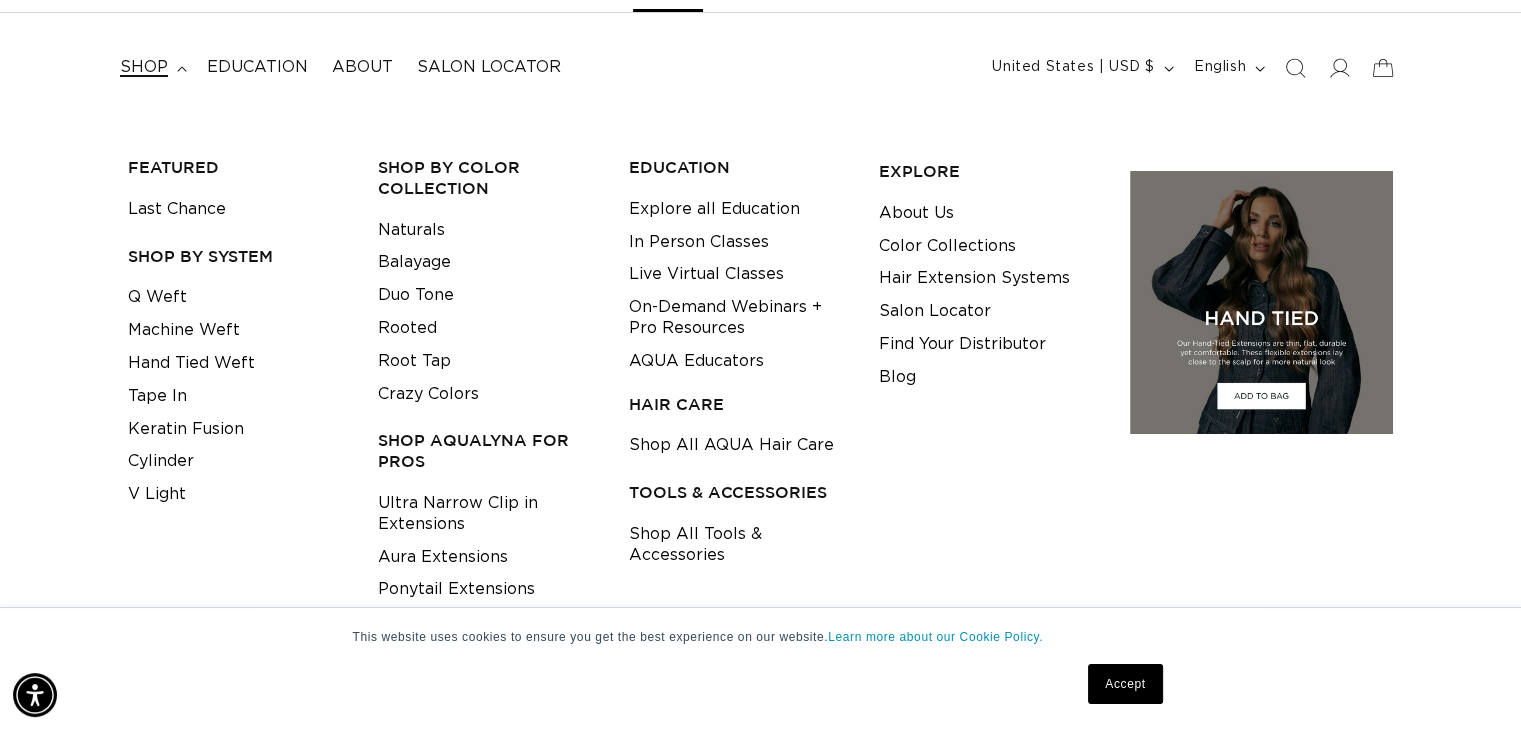 scroll, scrollTop: 100, scrollLeft: 0, axis: vertical 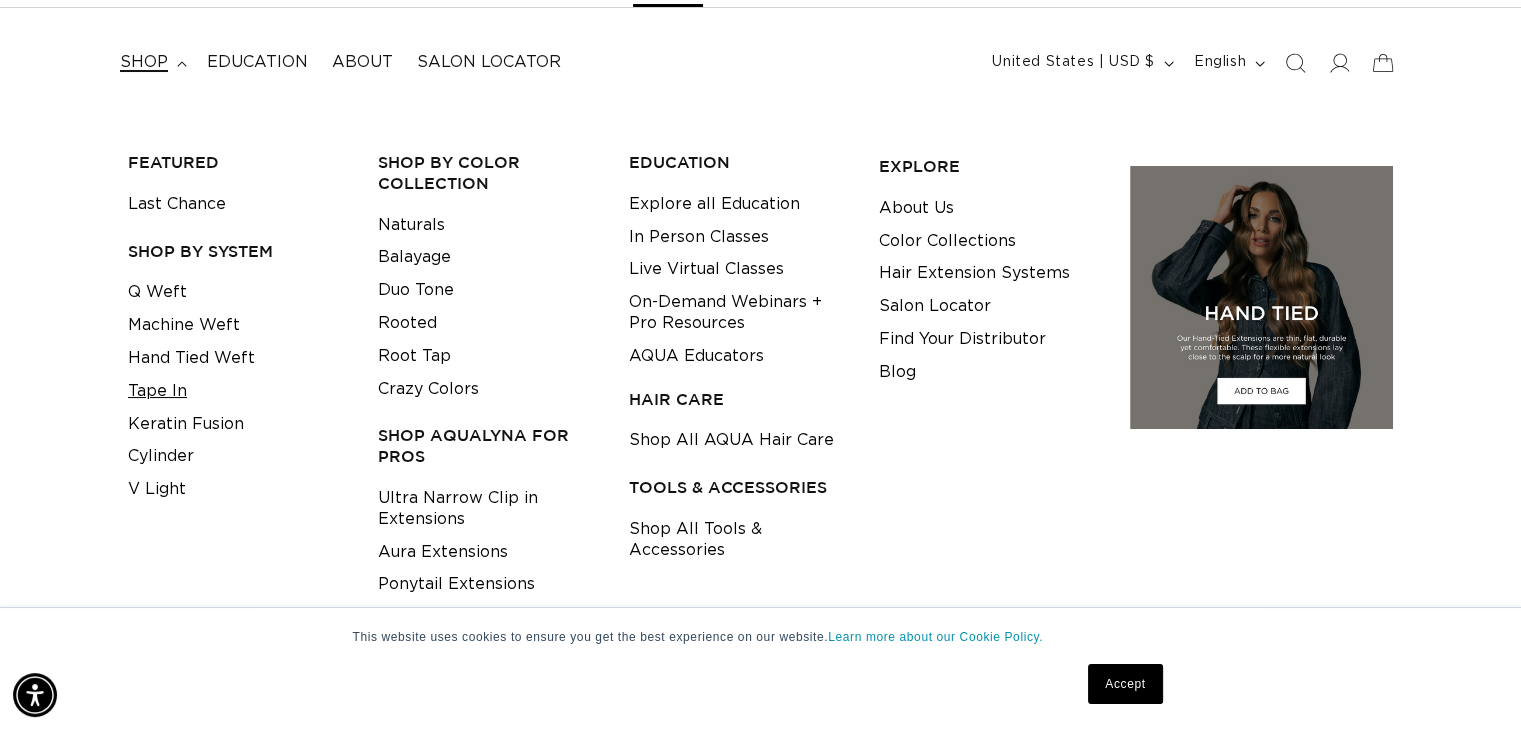 click on "Tape In" at bounding box center (157, 391) 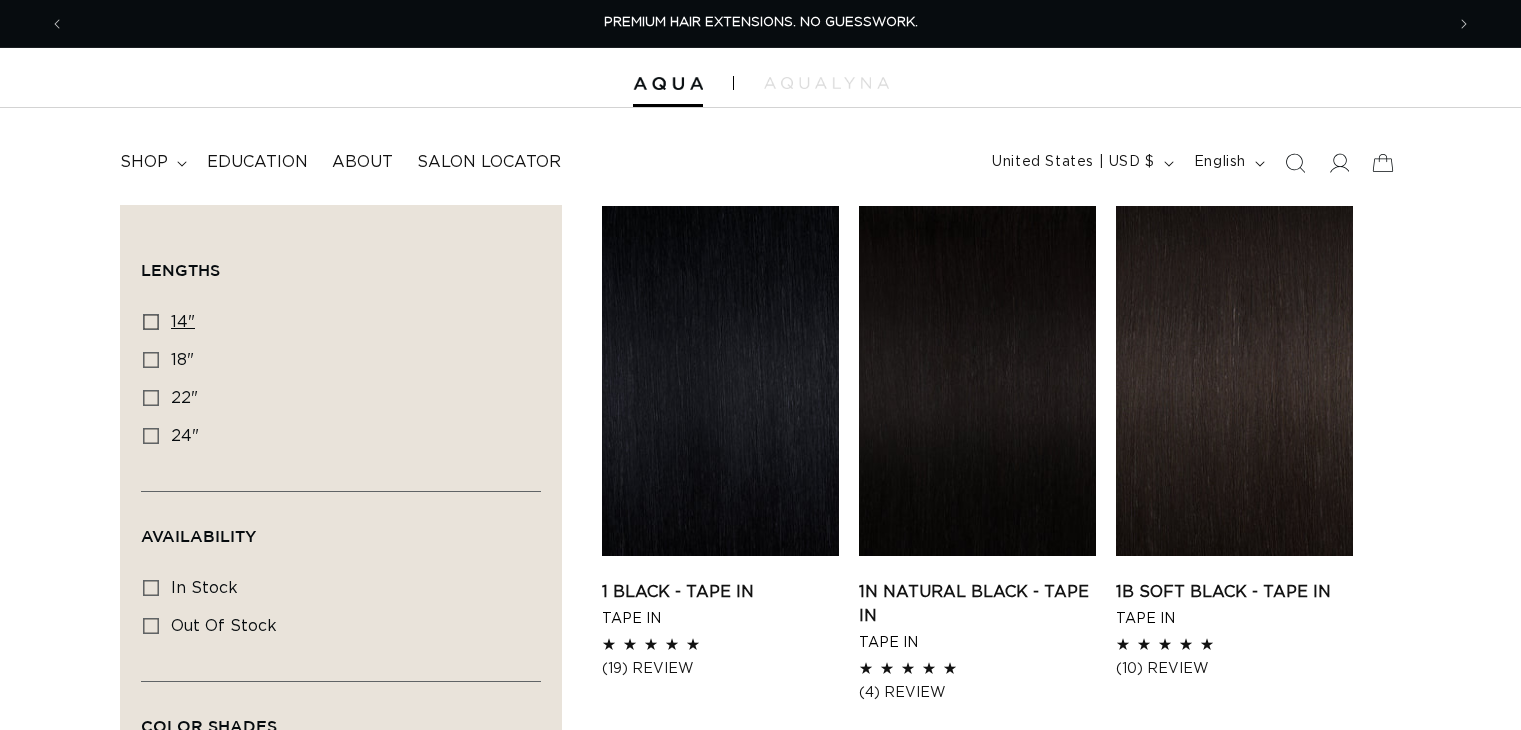scroll, scrollTop: 0, scrollLeft: 0, axis: both 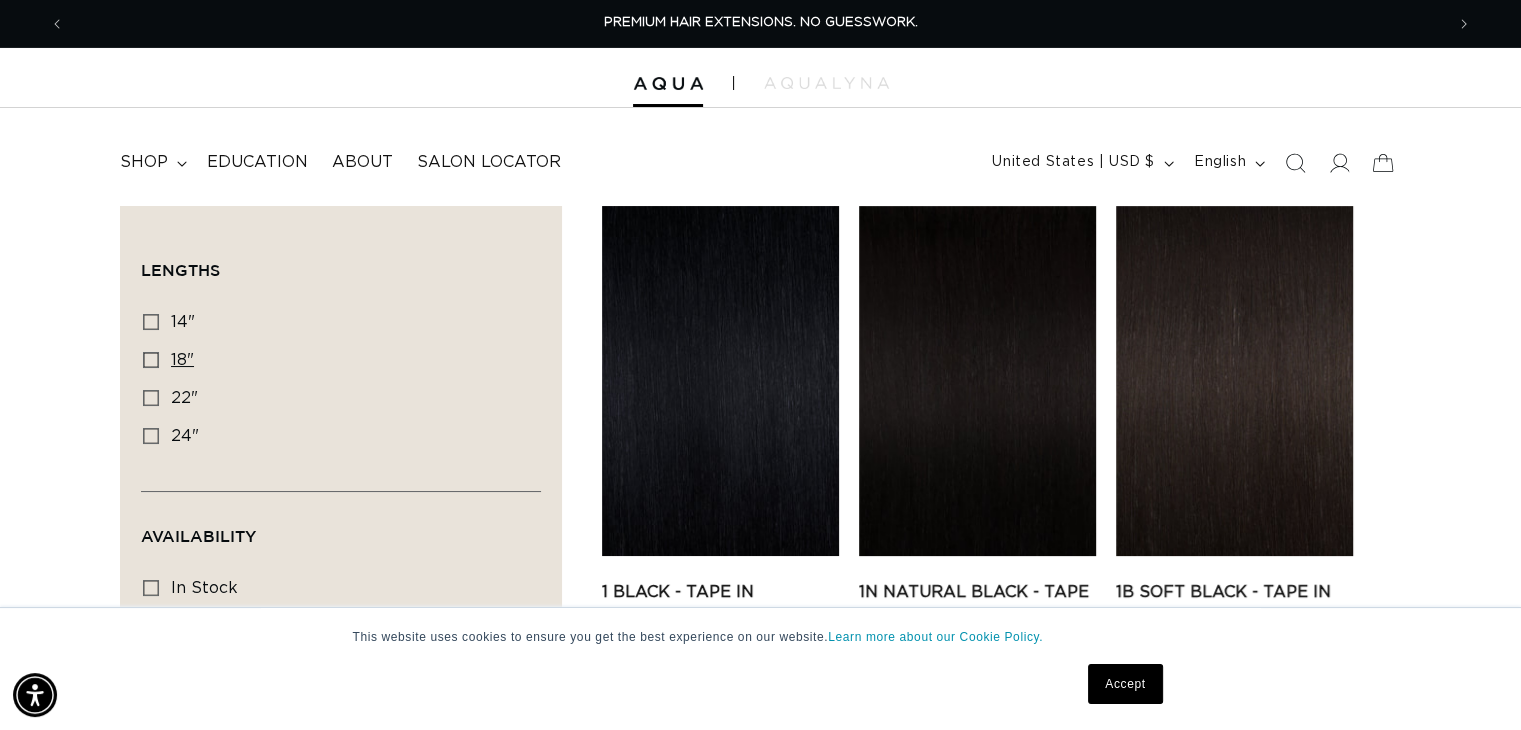 click 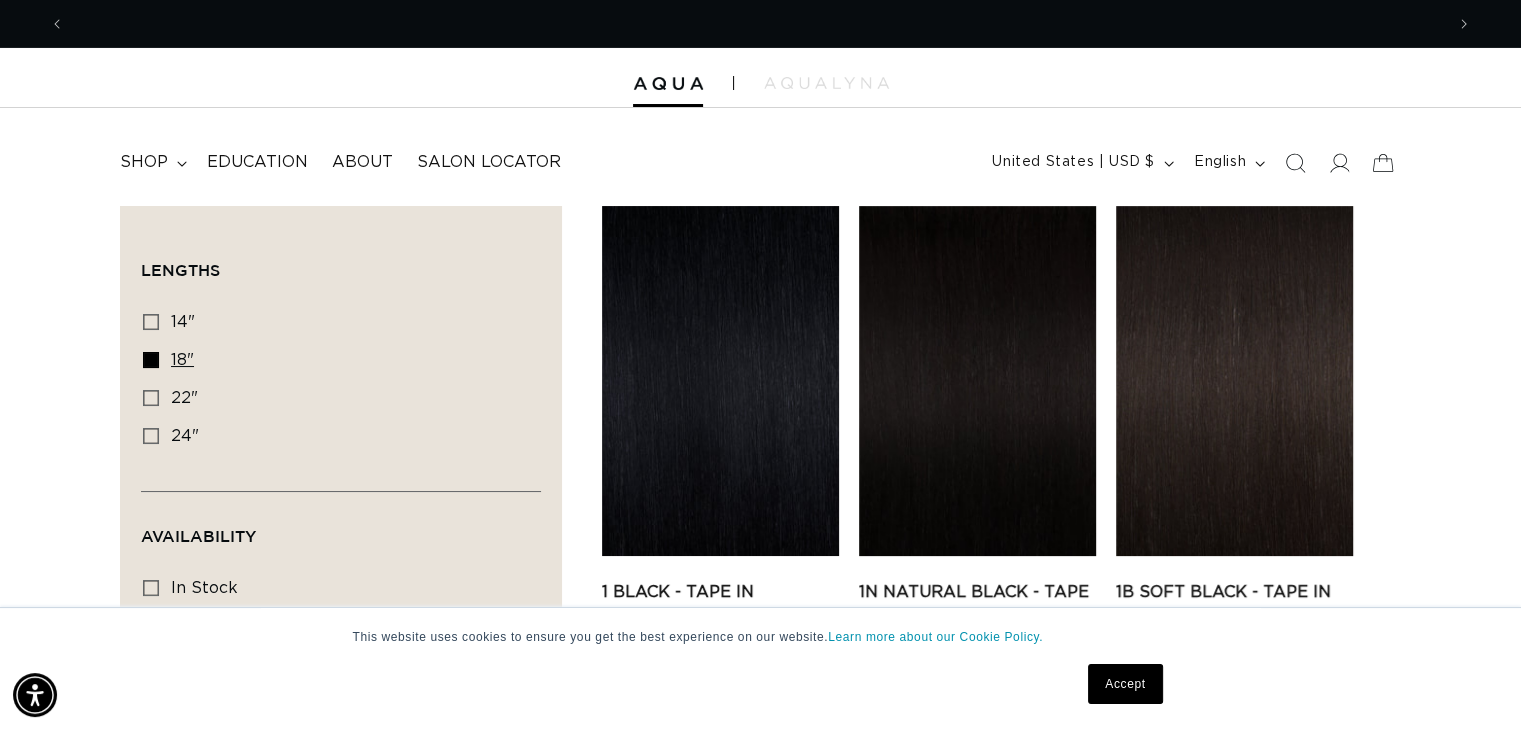 scroll, scrollTop: 0, scrollLeft: 1379, axis: horizontal 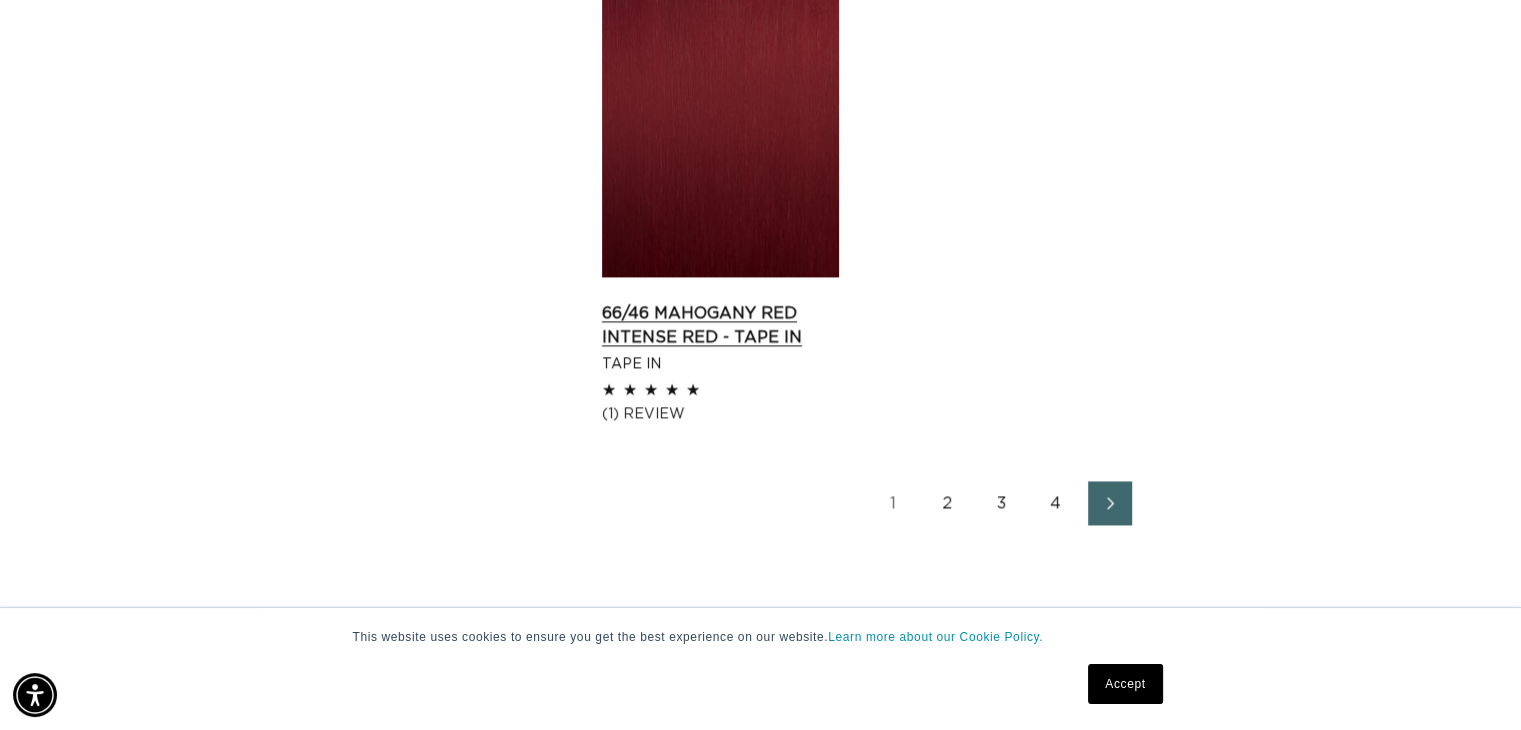 click on "66/46 Mahogany Red Intense Red - Tape In" at bounding box center [720, 325] 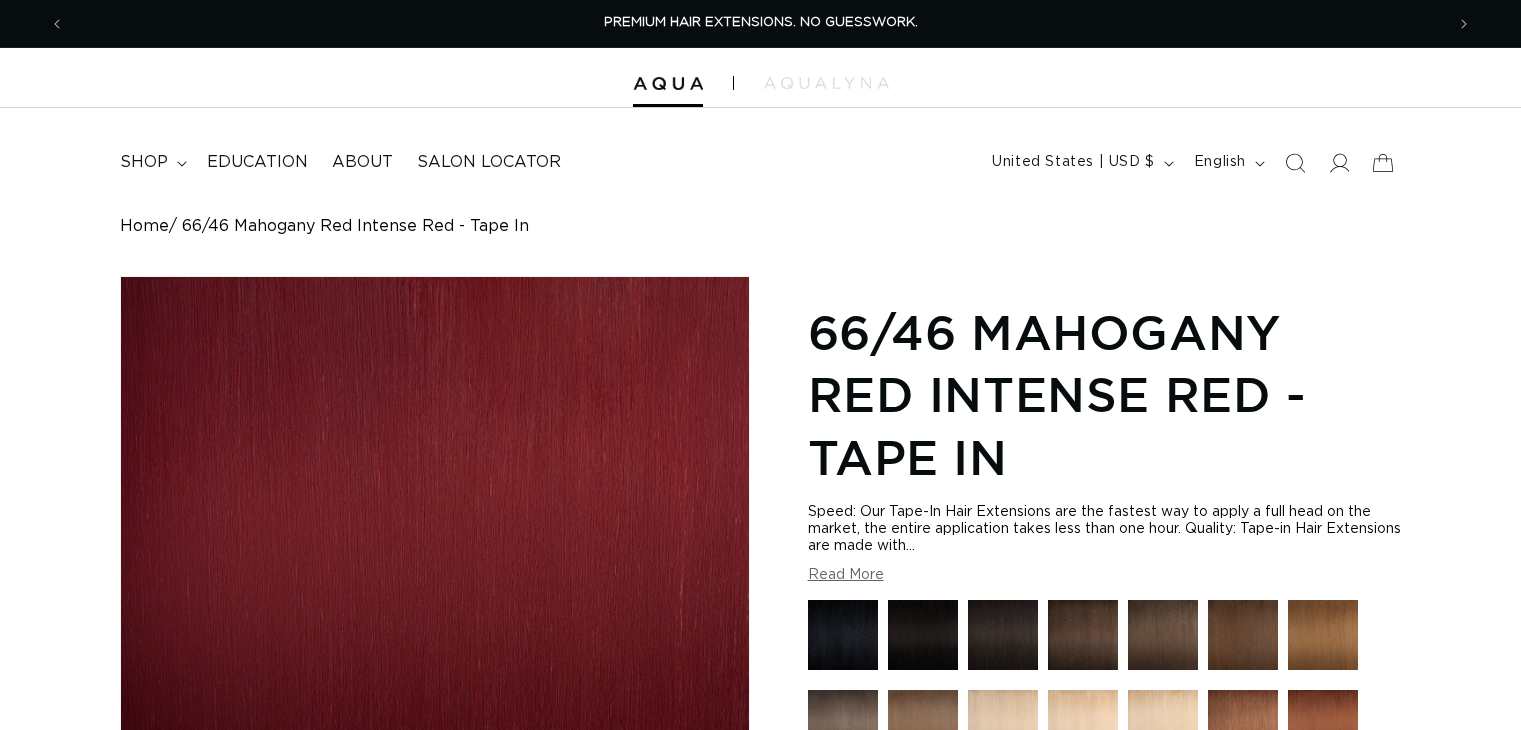 scroll, scrollTop: 0, scrollLeft: 0, axis: both 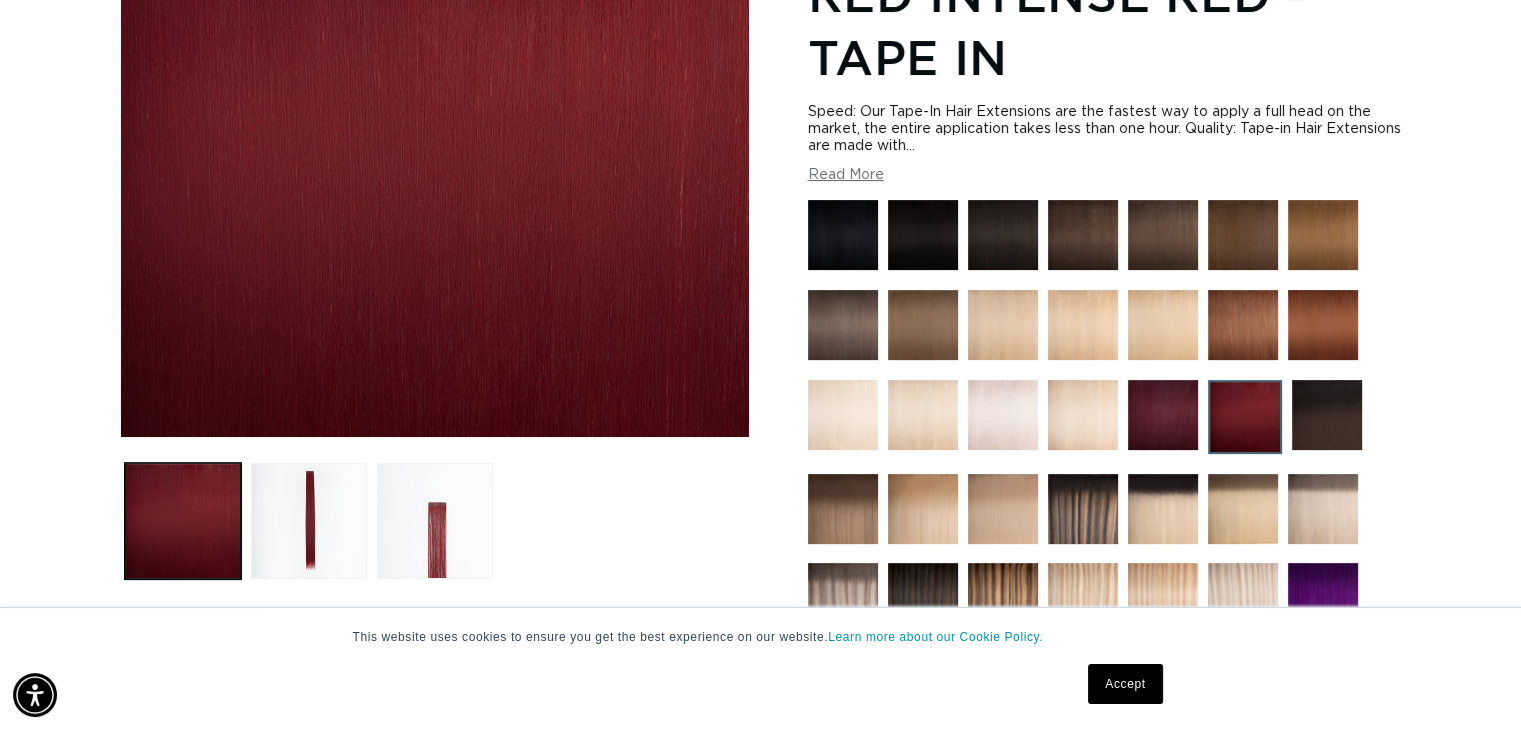 click on "Accept" at bounding box center [1125, 684] 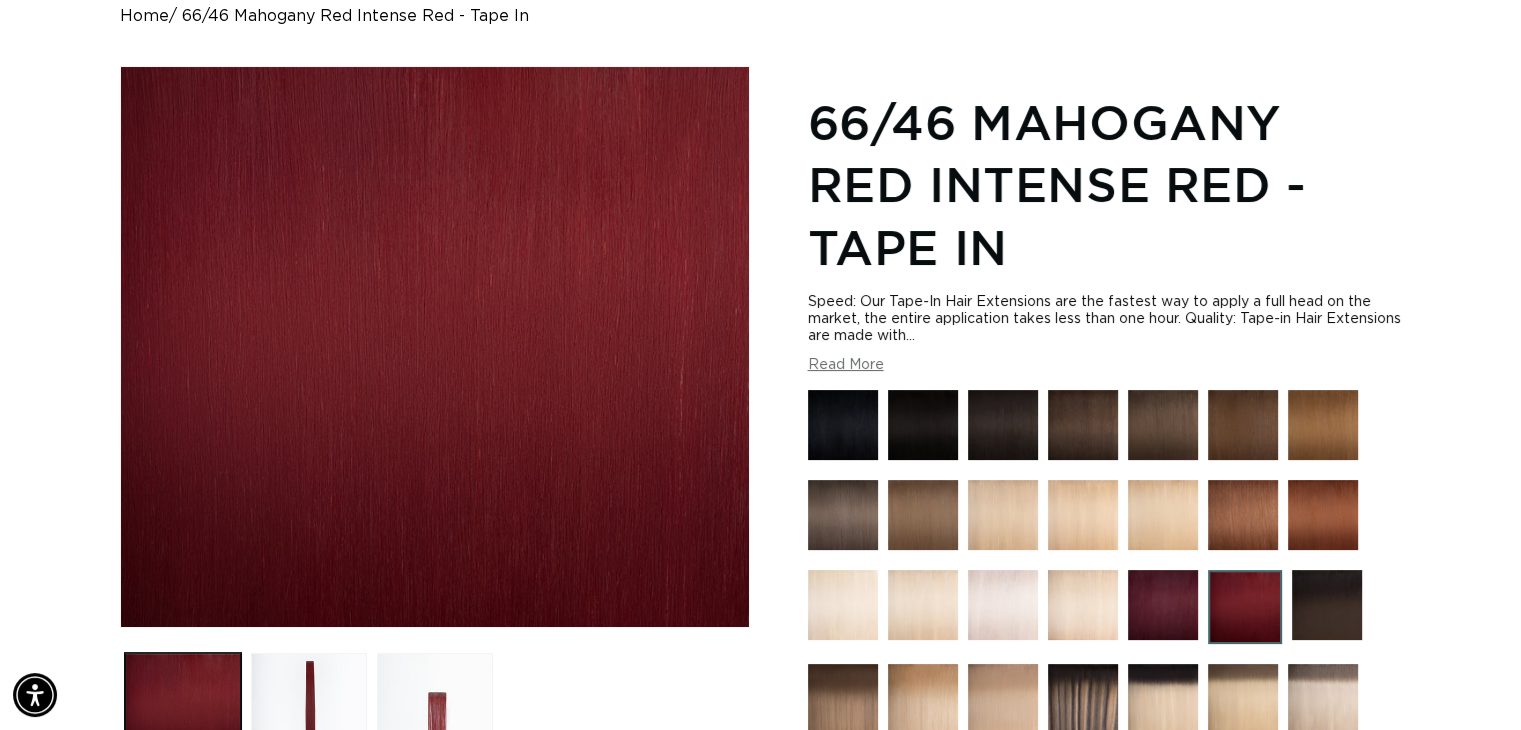 scroll, scrollTop: 200, scrollLeft: 0, axis: vertical 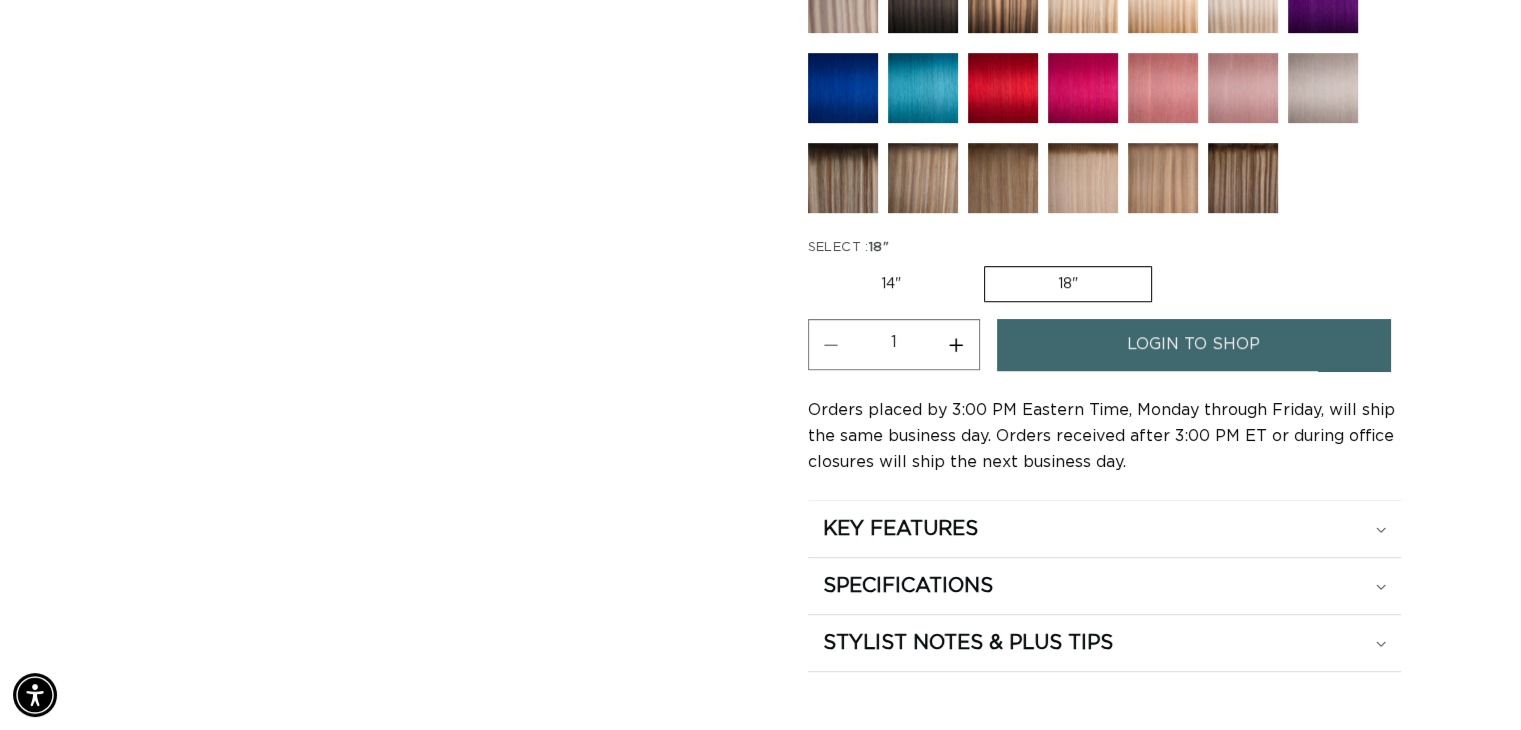 click on "login to shop" at bounding box center [1194, 344] 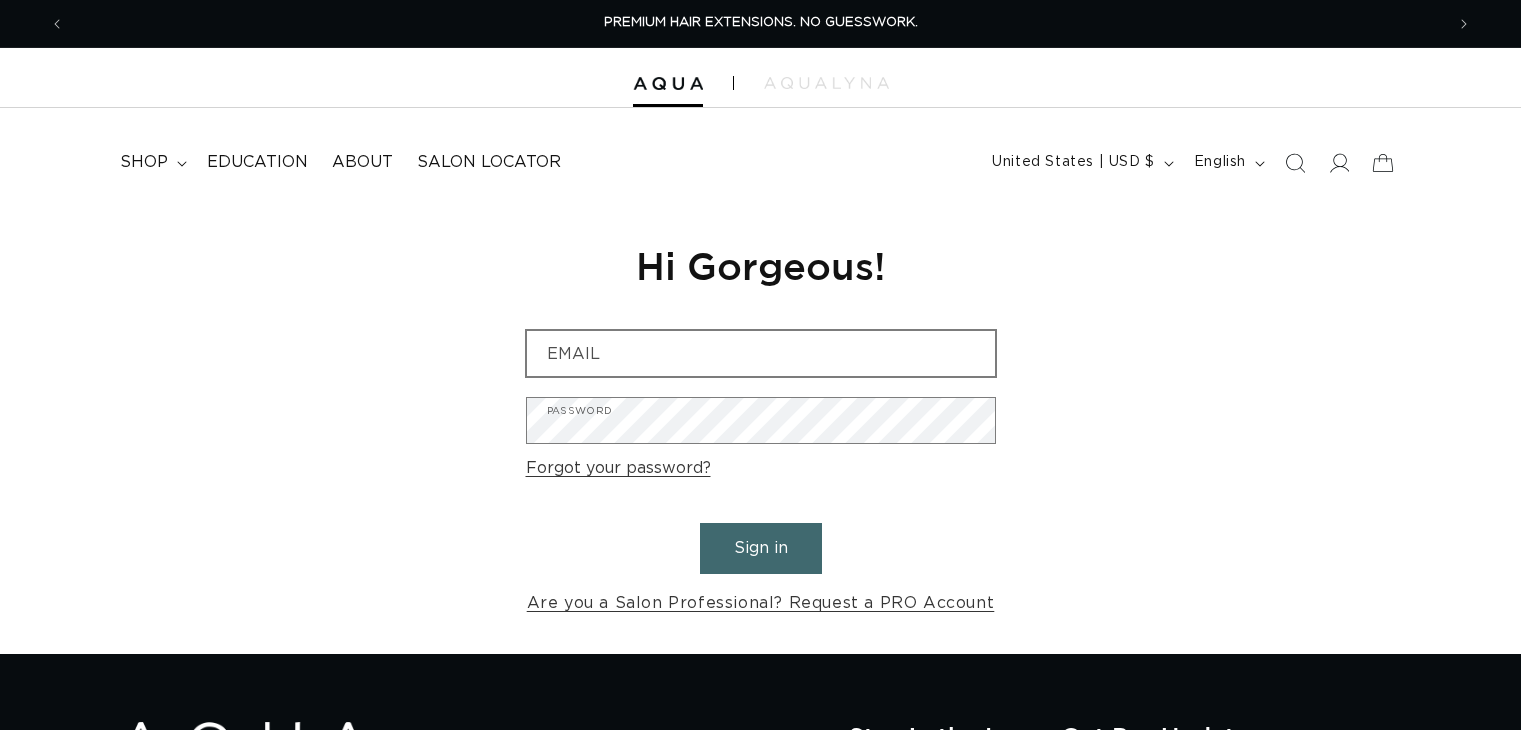 scroll, scrollTop: 0, scrollLeft: 0, axis: both 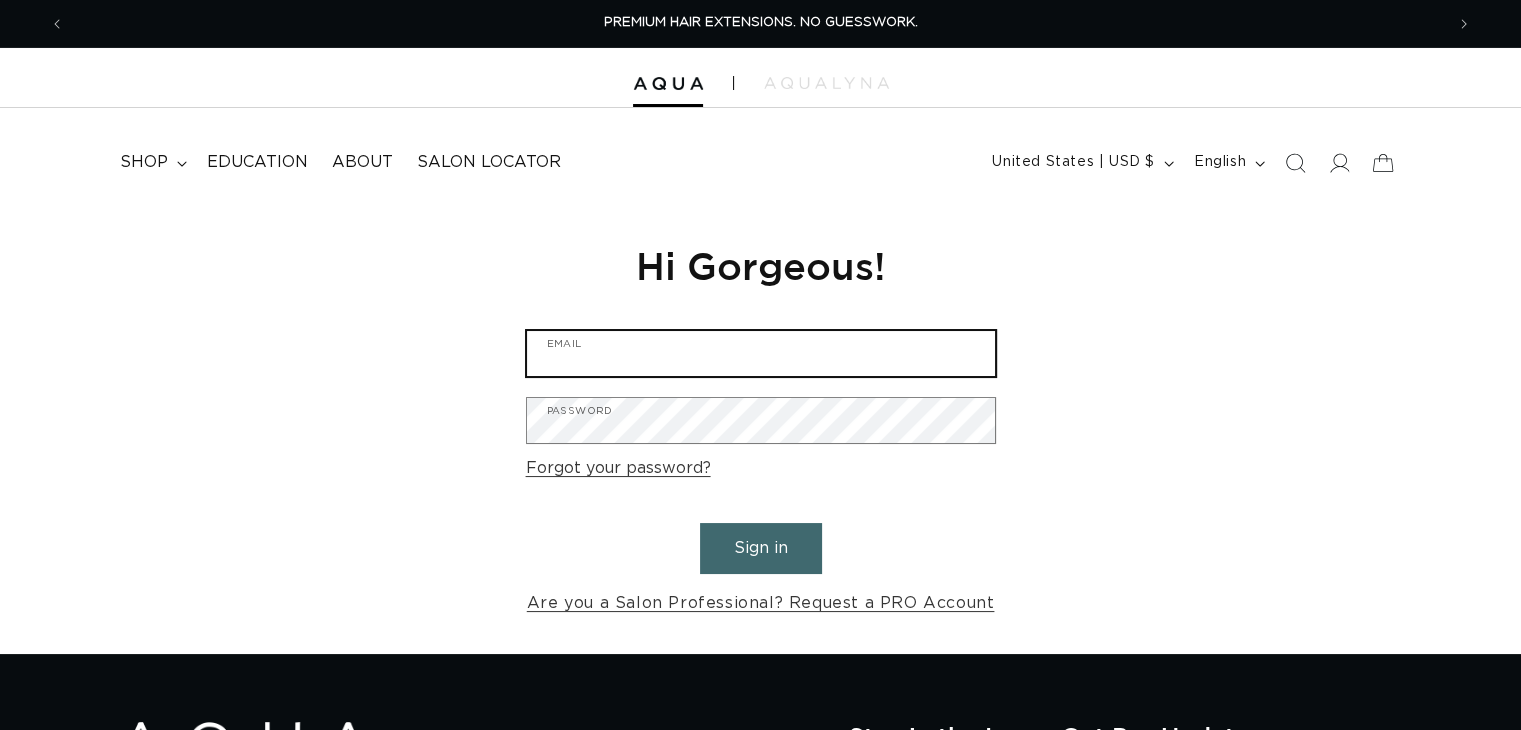 click on "Email" at bounding box center [761, 353] 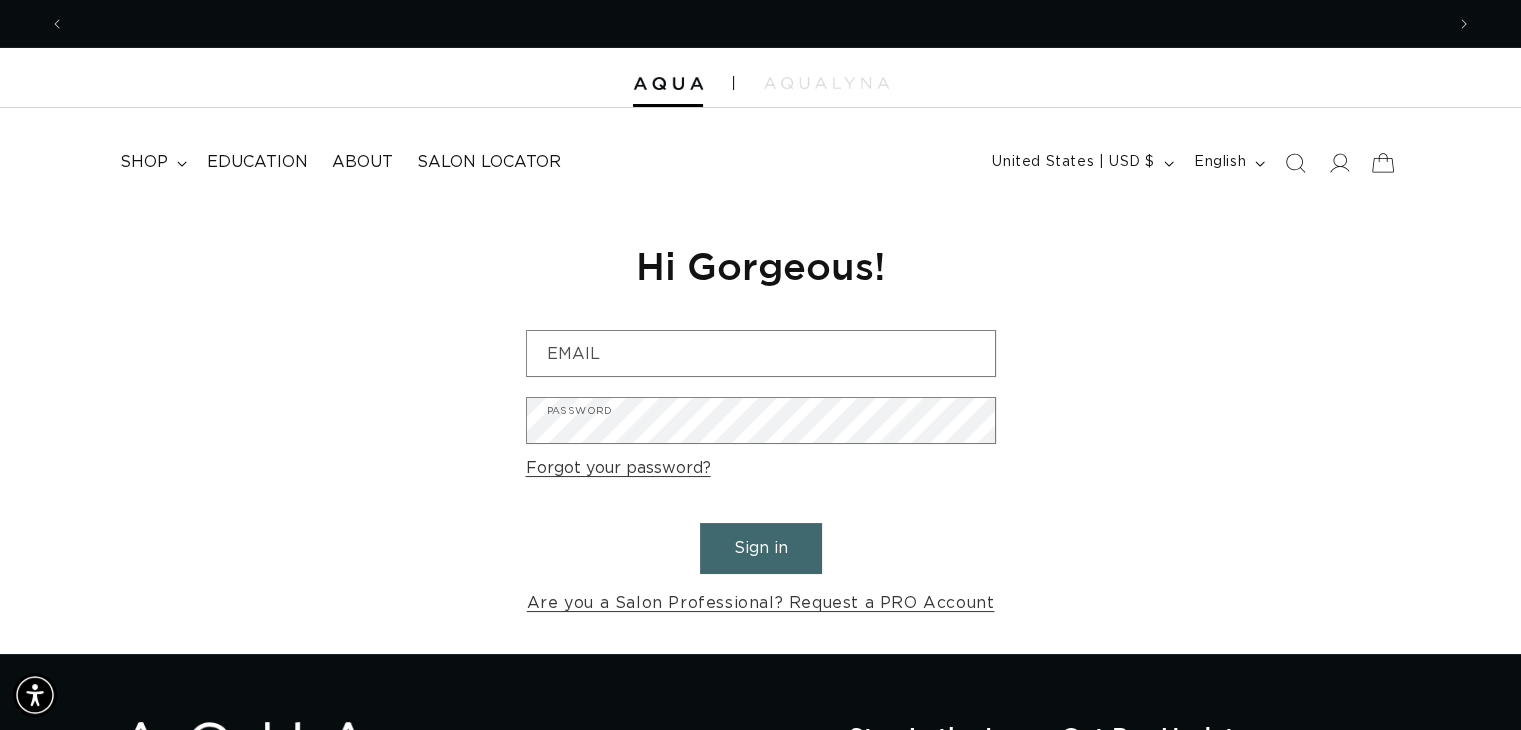 scroll, scrollTop: 0, scrollLeft: 0, axis: both 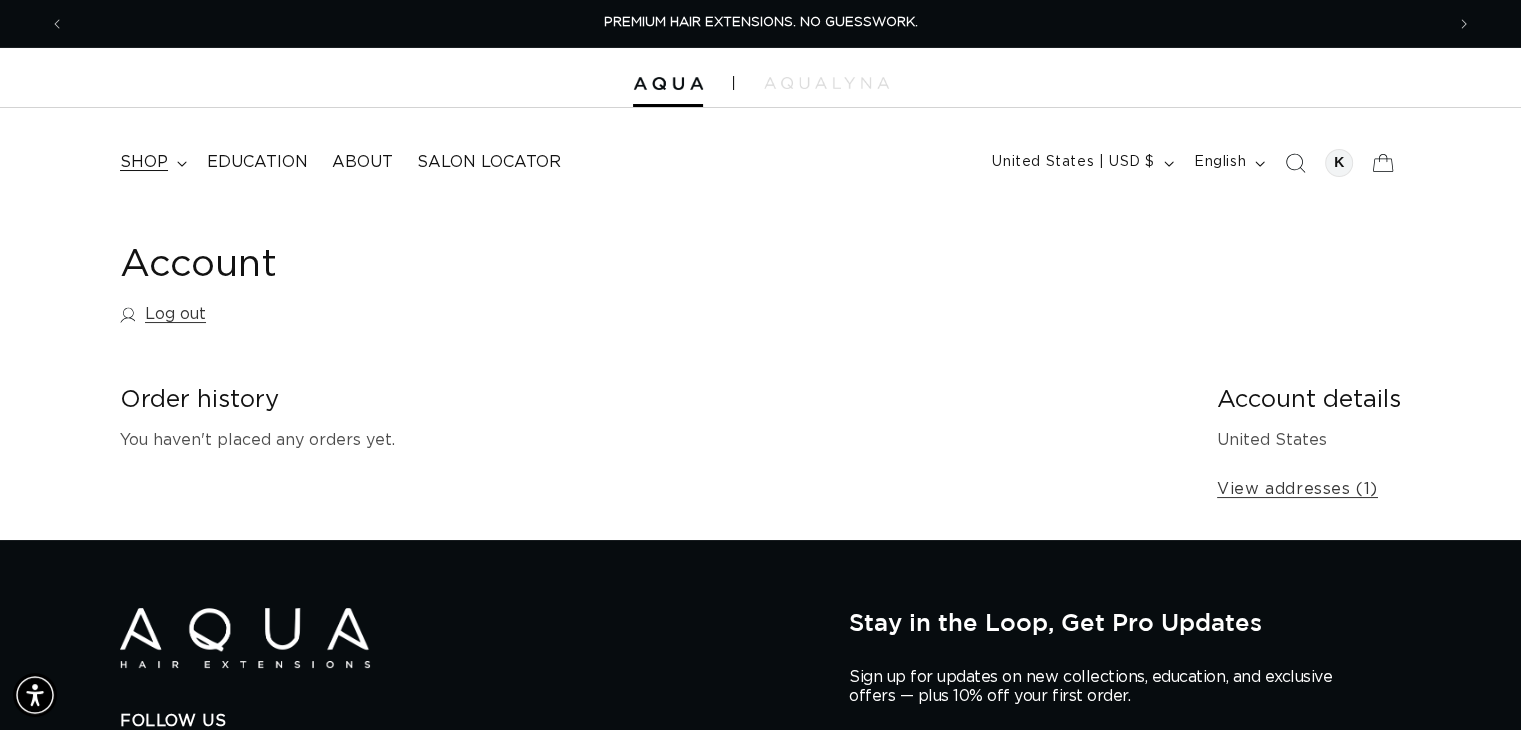 click 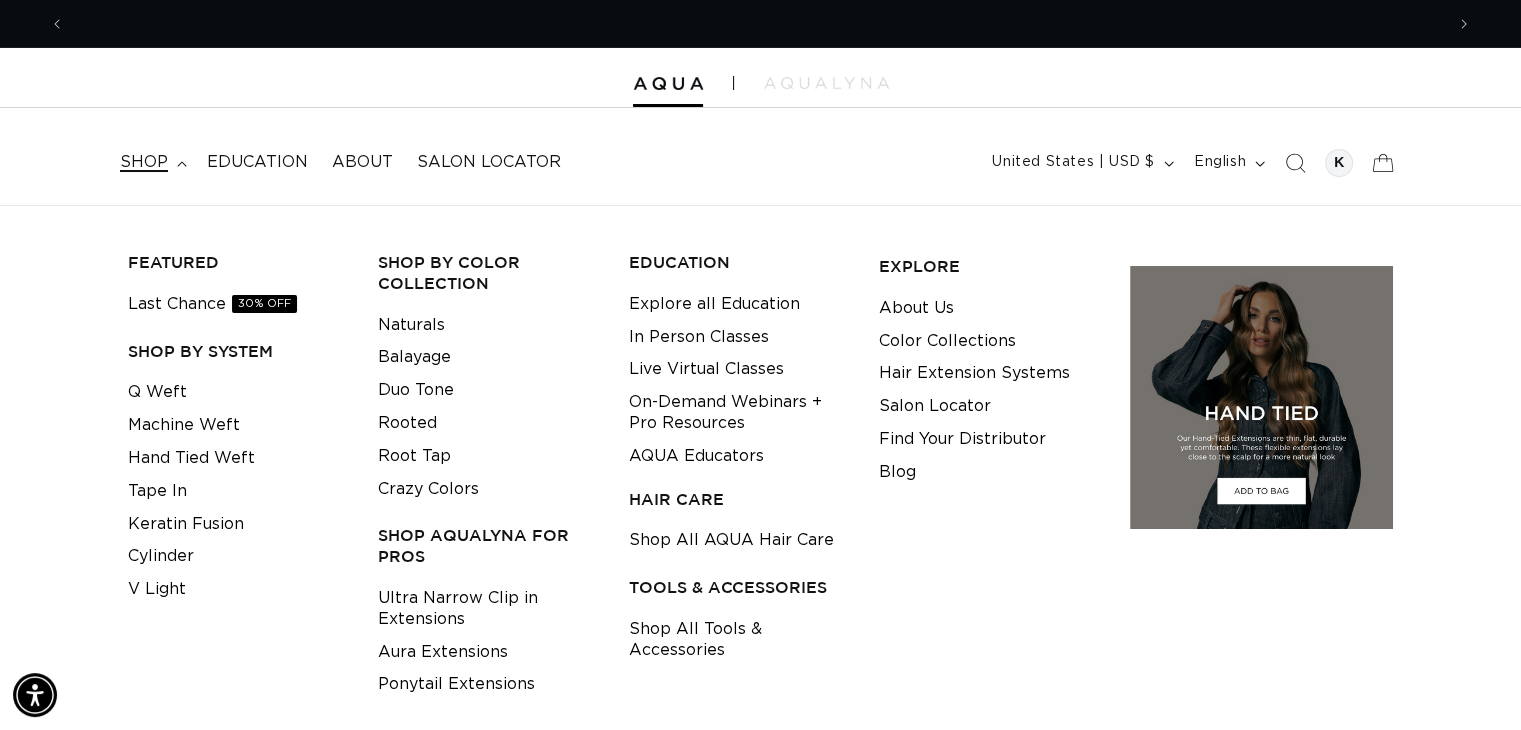 scroll, scrollTop: 0, scrollLeft: 1379, axis: horizontal 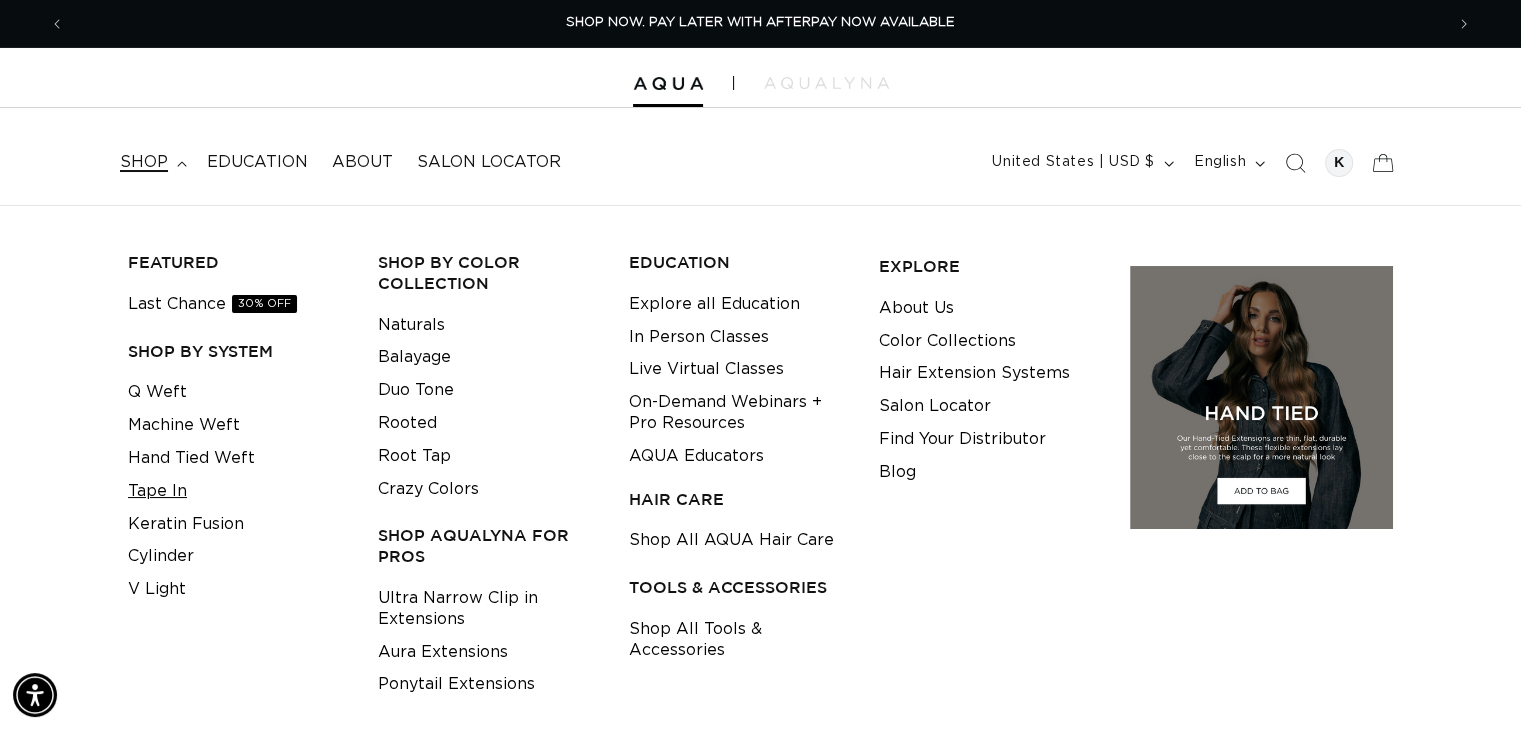 click on "Tape In" at bounding box center (157, 491) 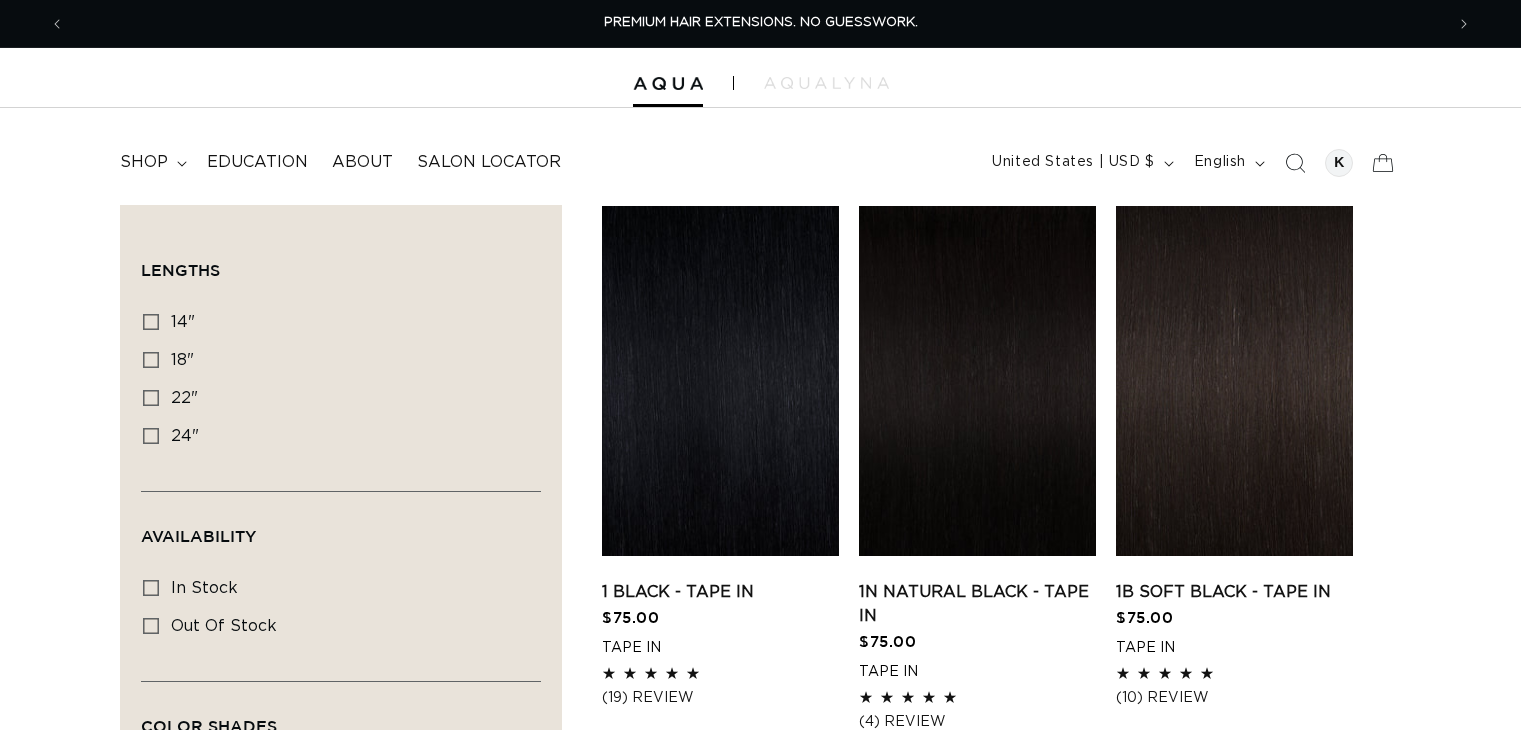 scroll, scrollTop: 5, scrollLeft: 0, axis: vertical 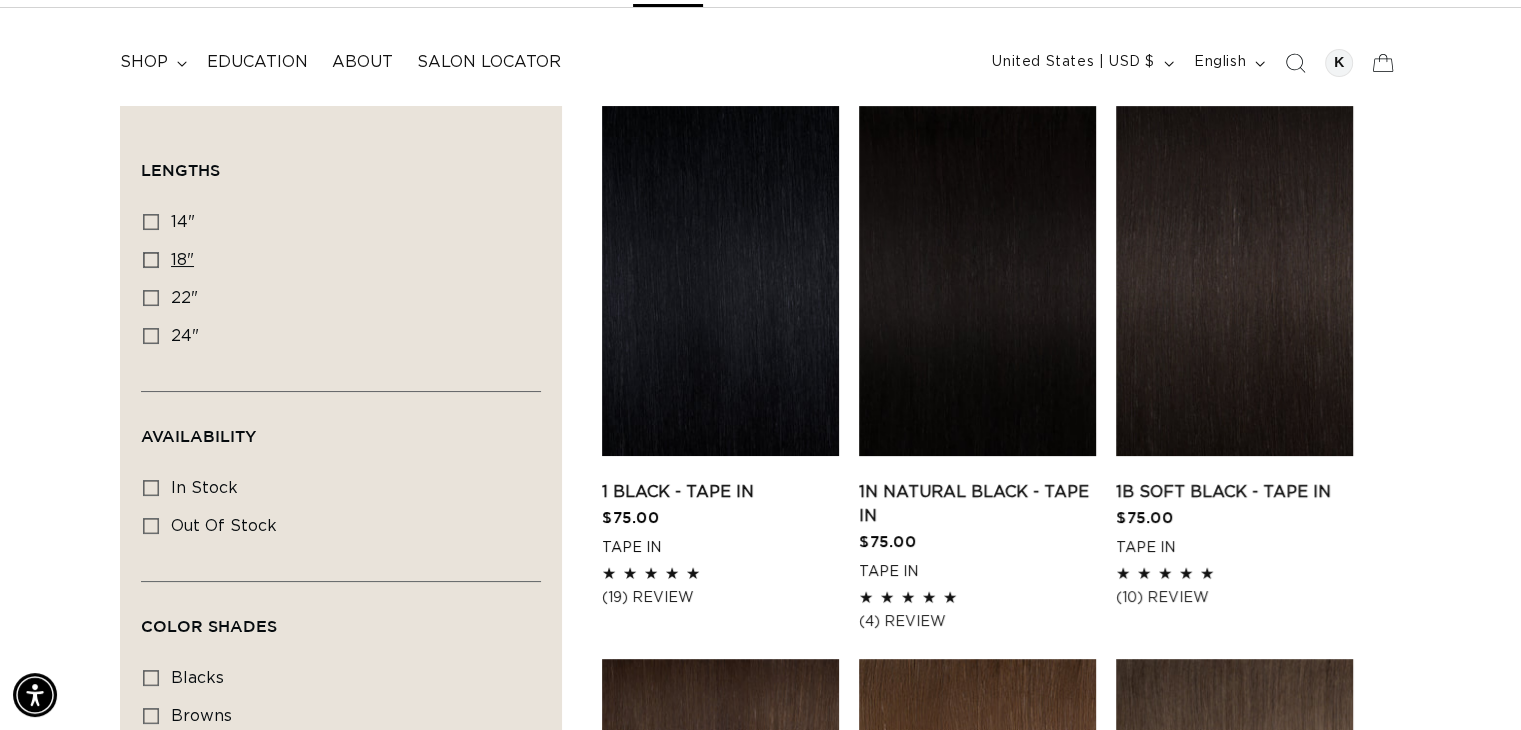 click 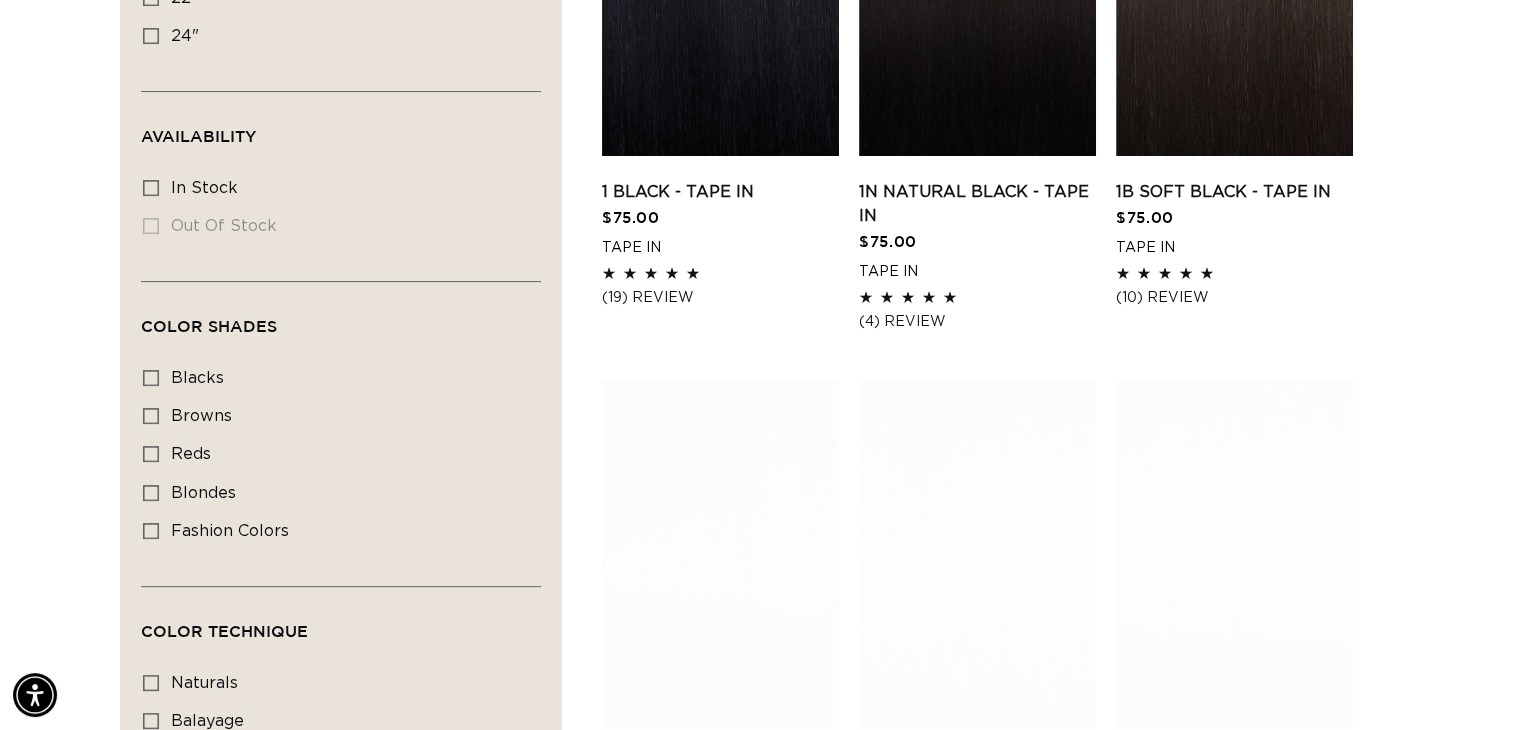 scroll, scrollTop: 0, scrollLeft: 0, axis: both 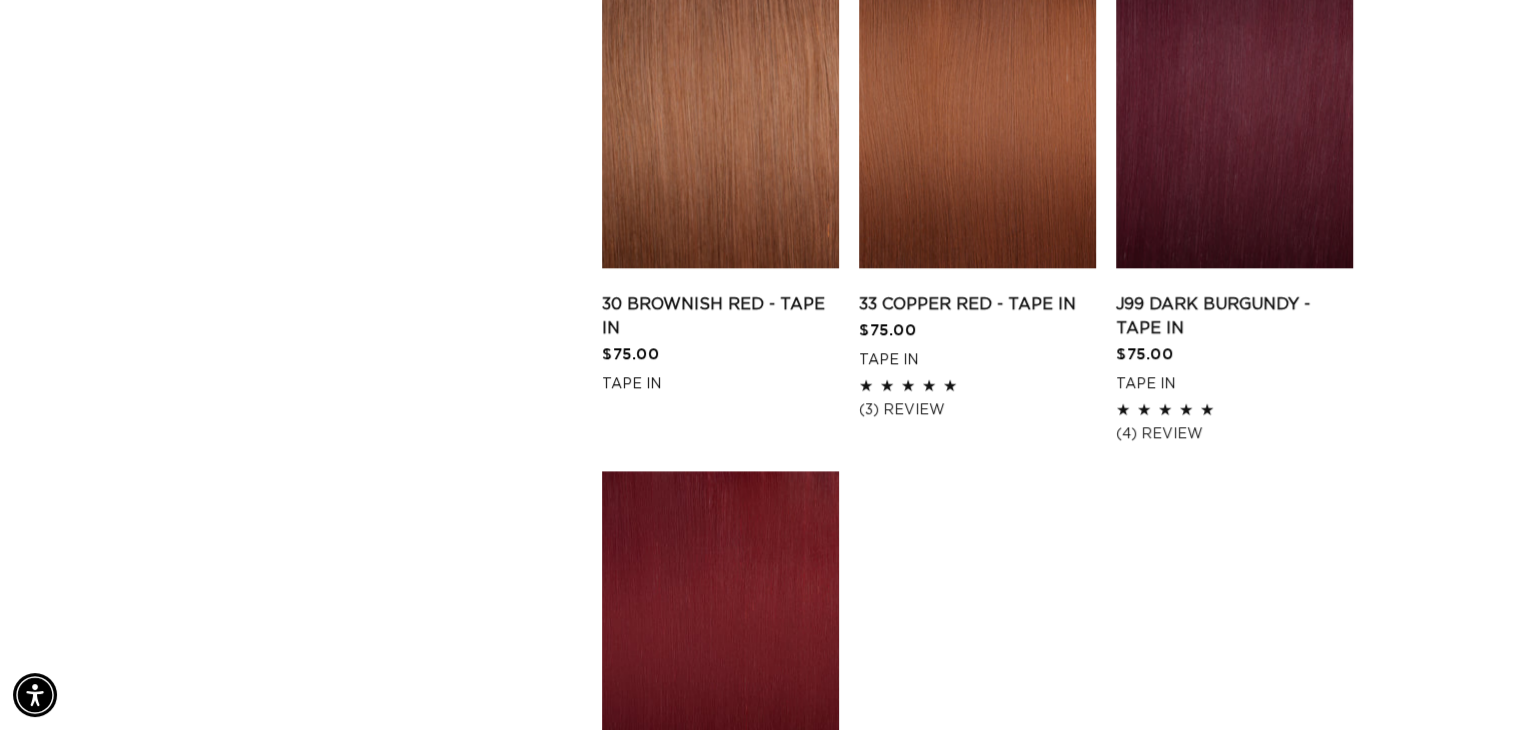 click on "66/46 Mahogany Red Intense Red - Tape In" at bounding box center (720, 869) 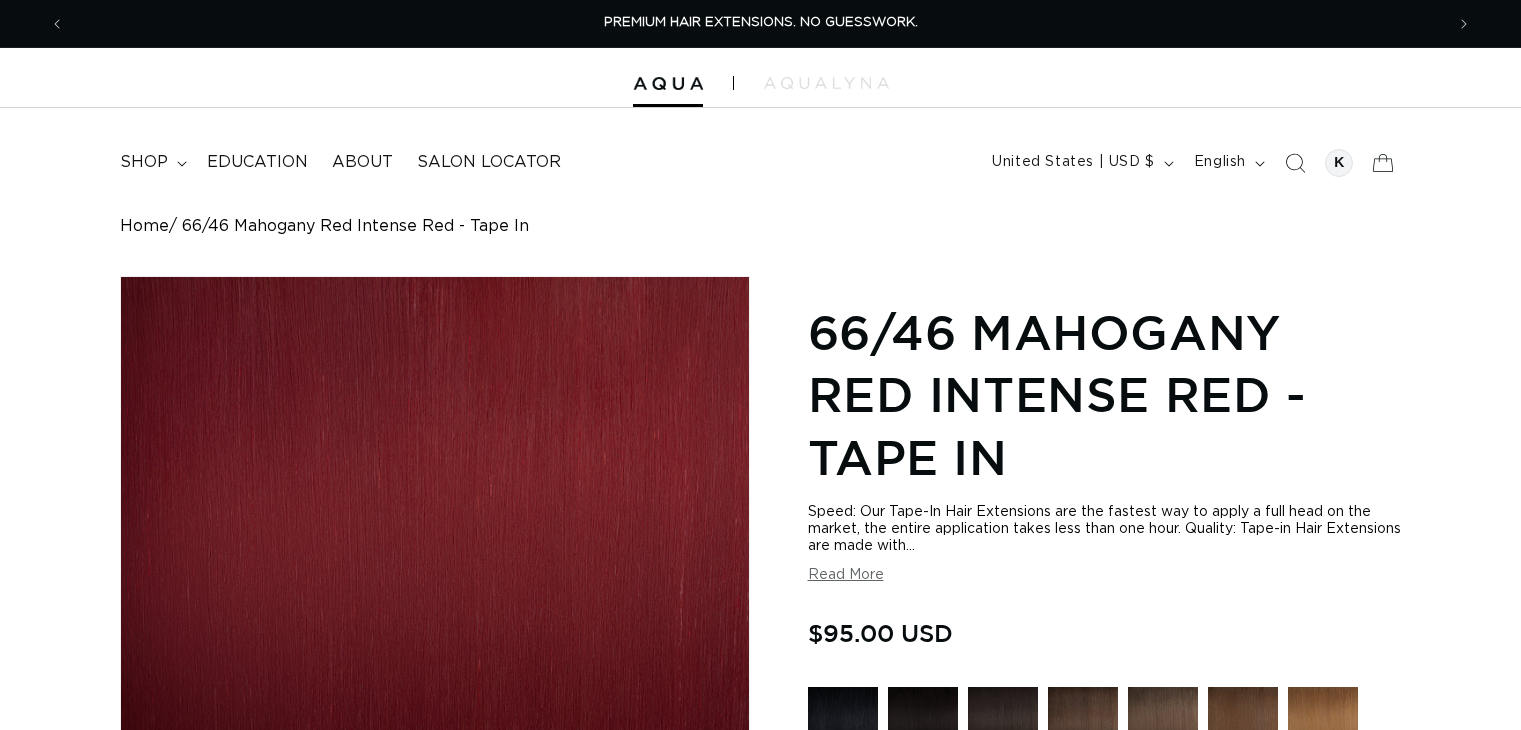 scroll, scrollTop: 0, scrollLeft: 0, axis: both 